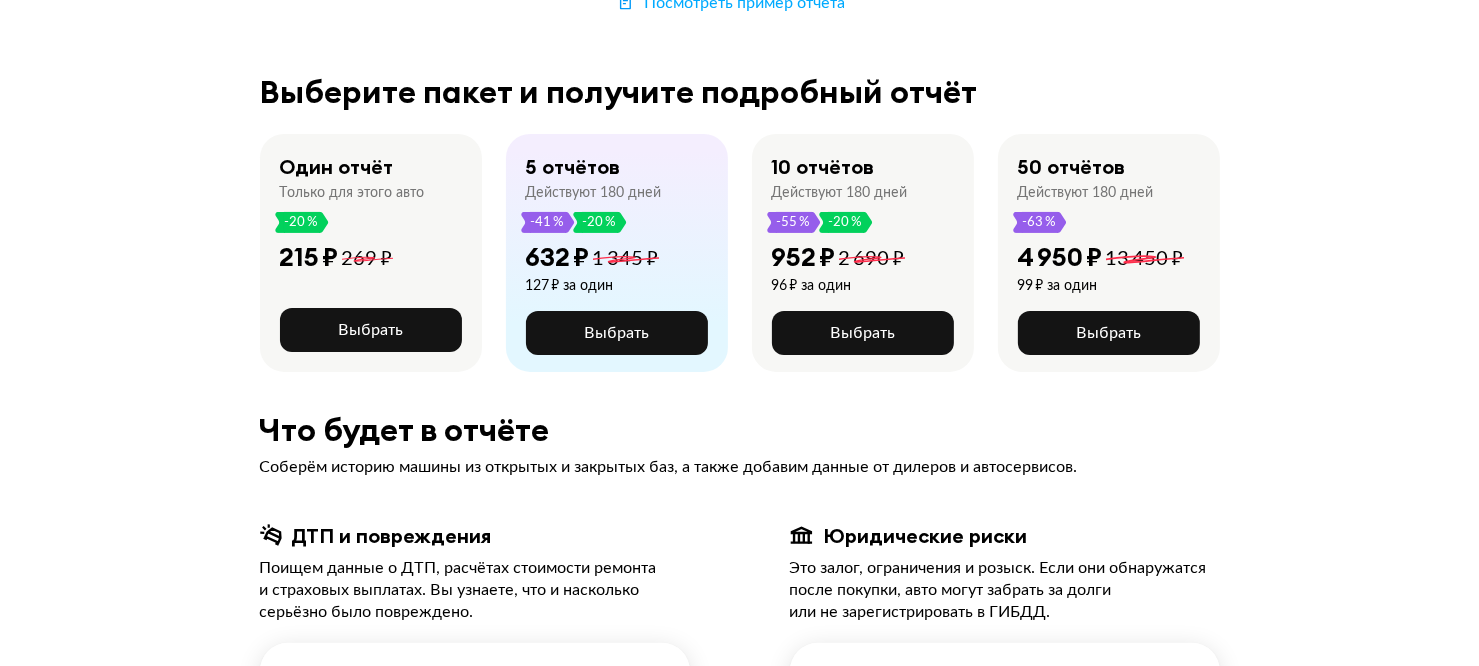 scroll, scrollTop: 400, scrollLeft: 0, axis: vertical 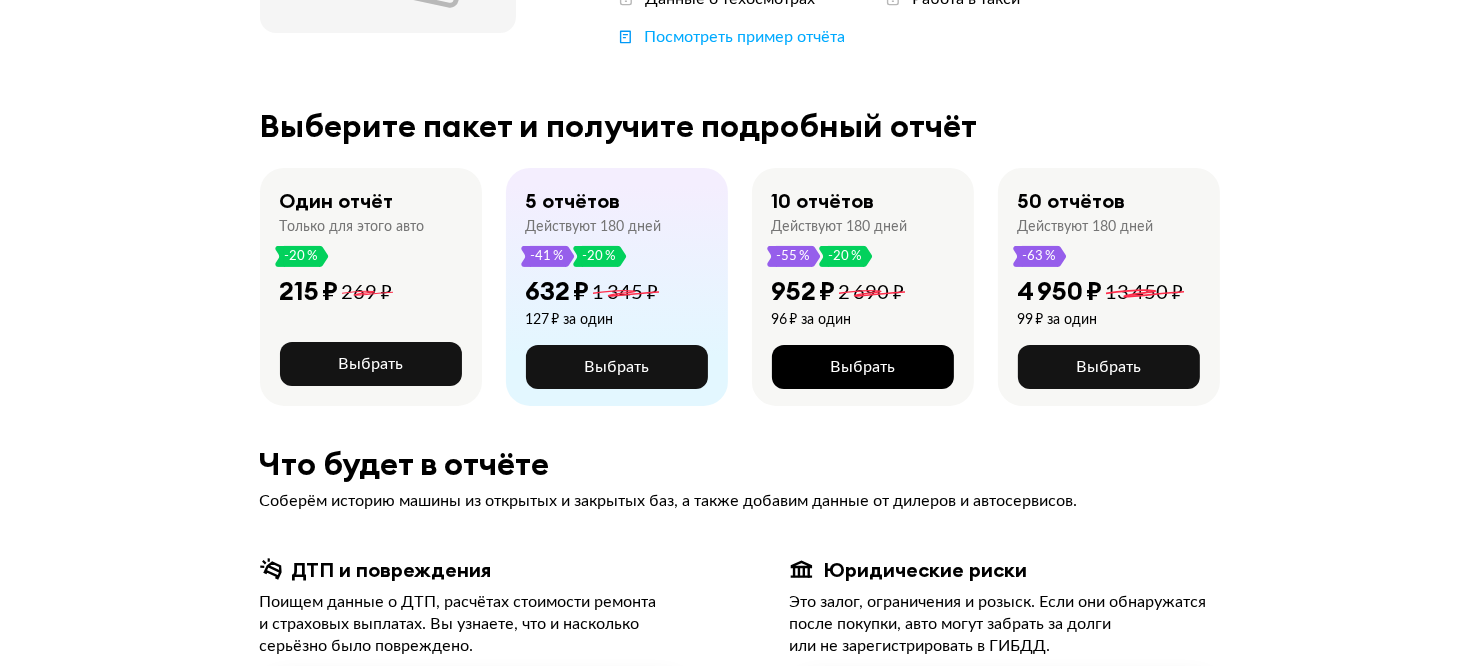 click on "Выбрать" at bounding box center (862, 367) 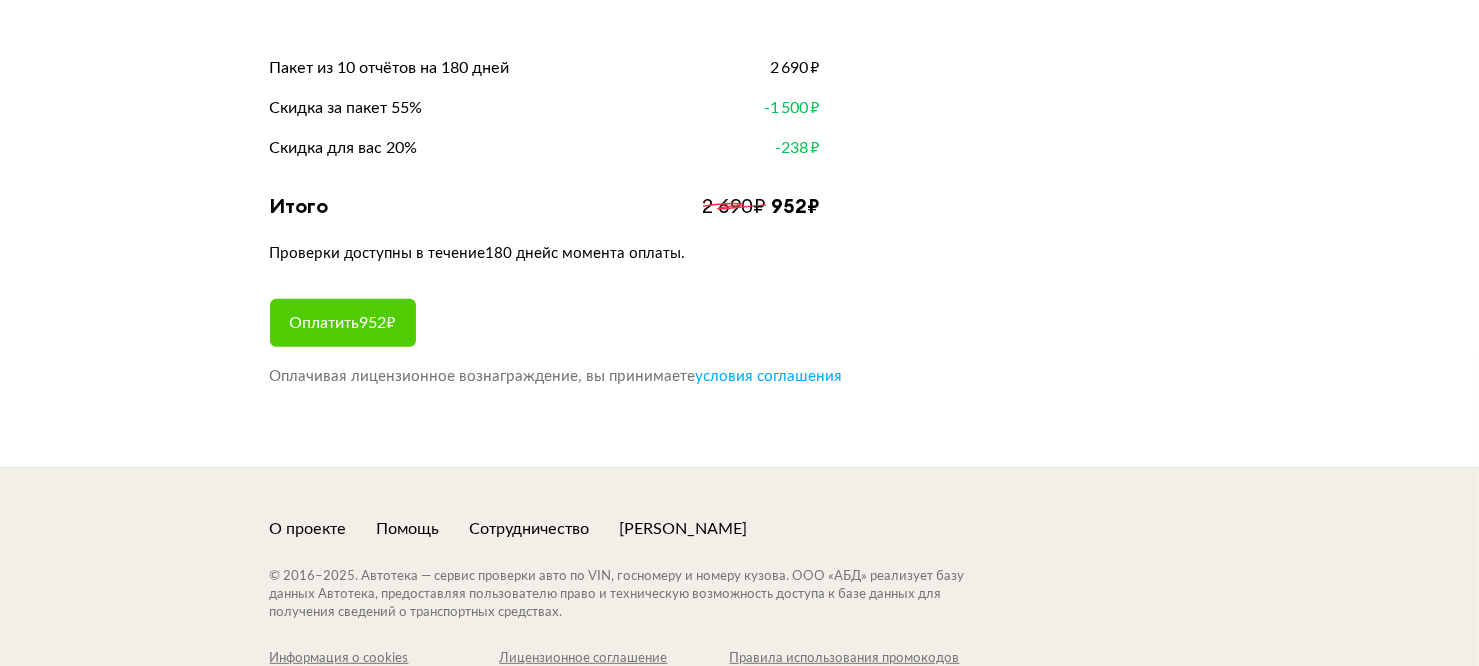 scroll, scrollTop: 700, scrollLeft: 0, axis: vertical 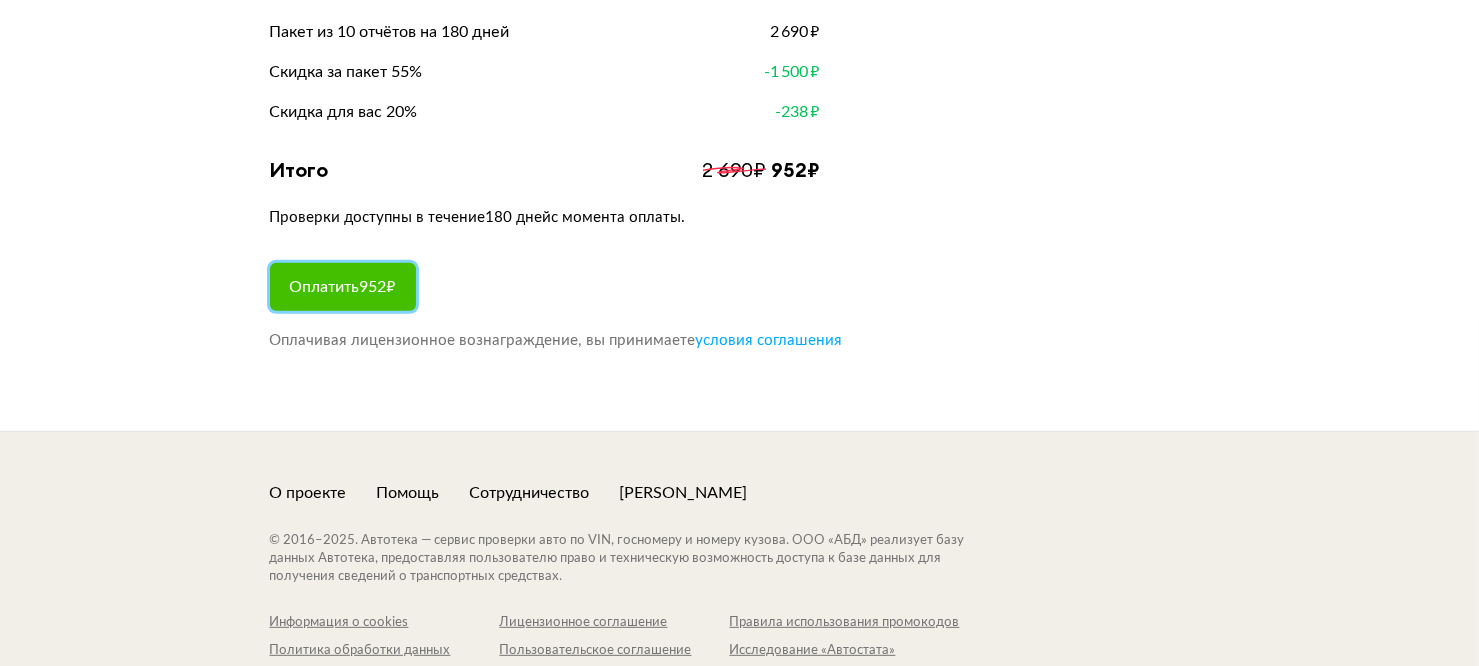 click on "Оплатить  952  ₽" at bounding box center (343, 287) 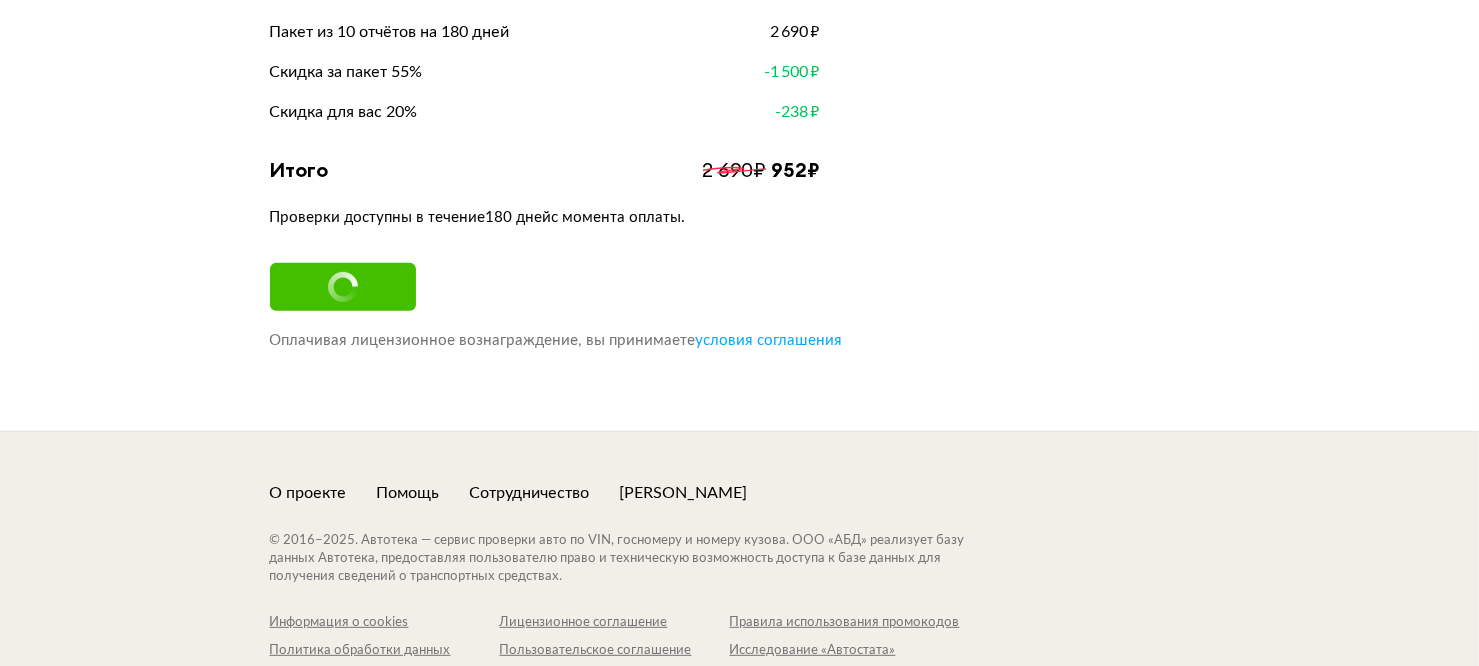 scroll, scrollTop: 0, scrollLeft: 0, axis: both 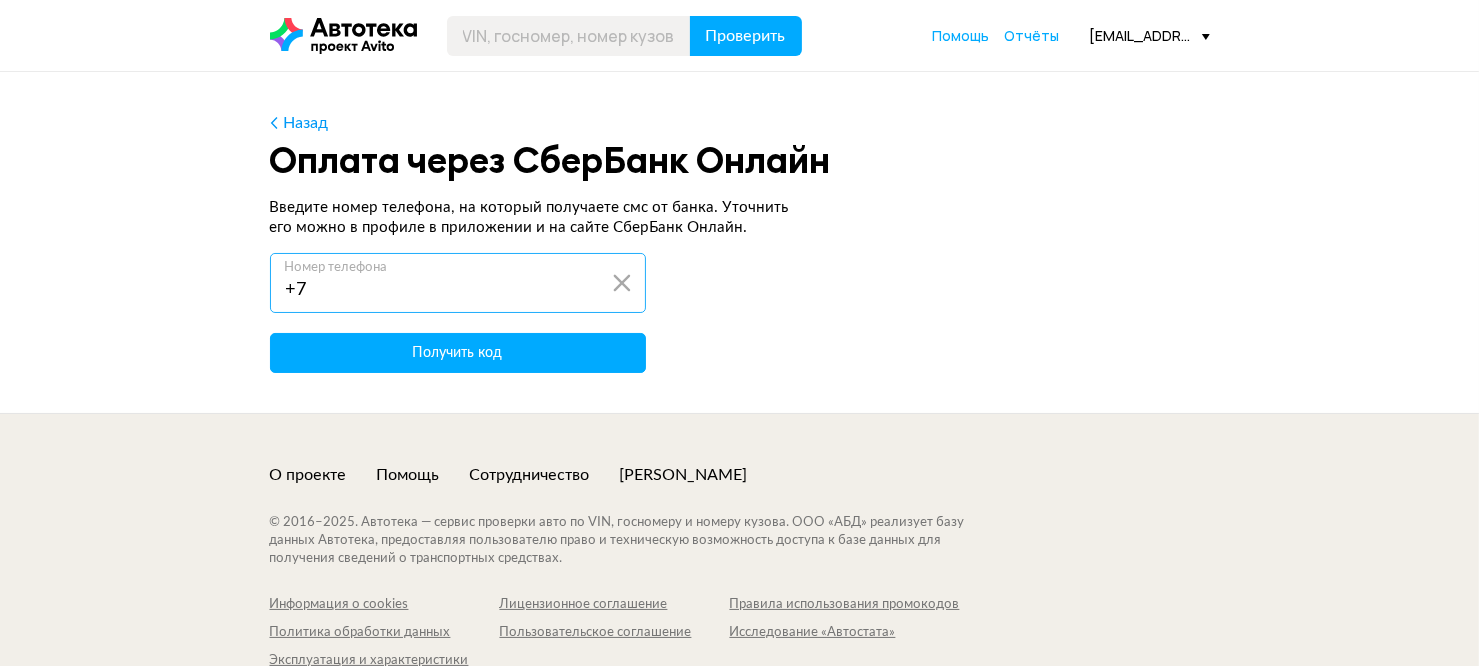 drag, startPoint x: 316, startPoint y: 291, endPoint x: 332, endPoint y: 298, distance: 17.464249 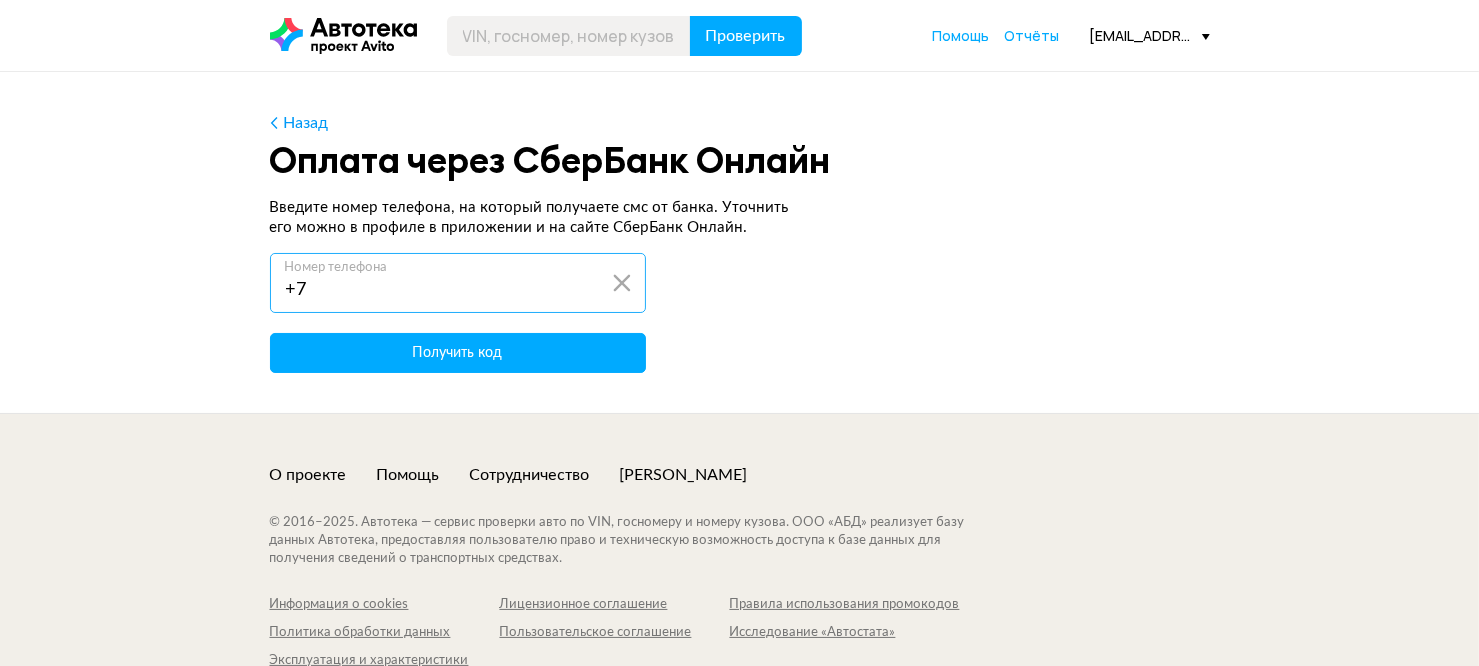 type on "+7 904 044 07 30" 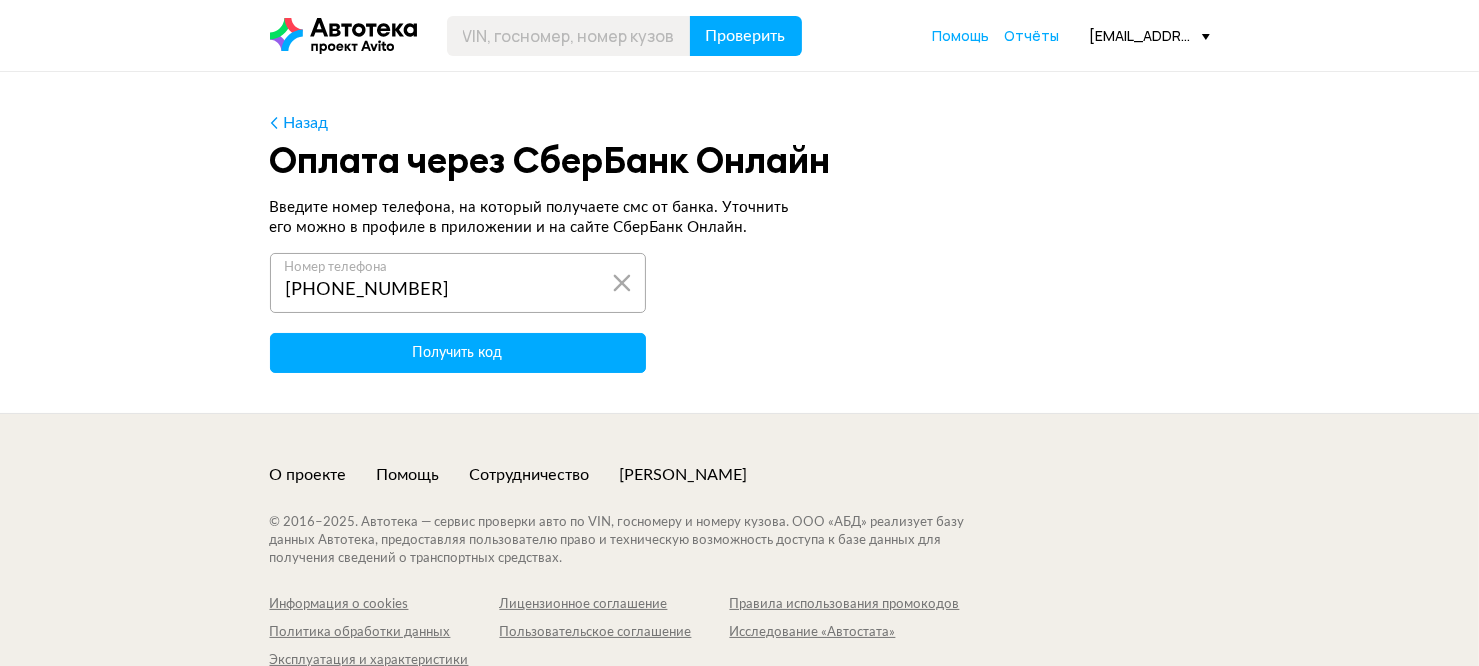 click on "Получить код" at bounding box center (458, 353) 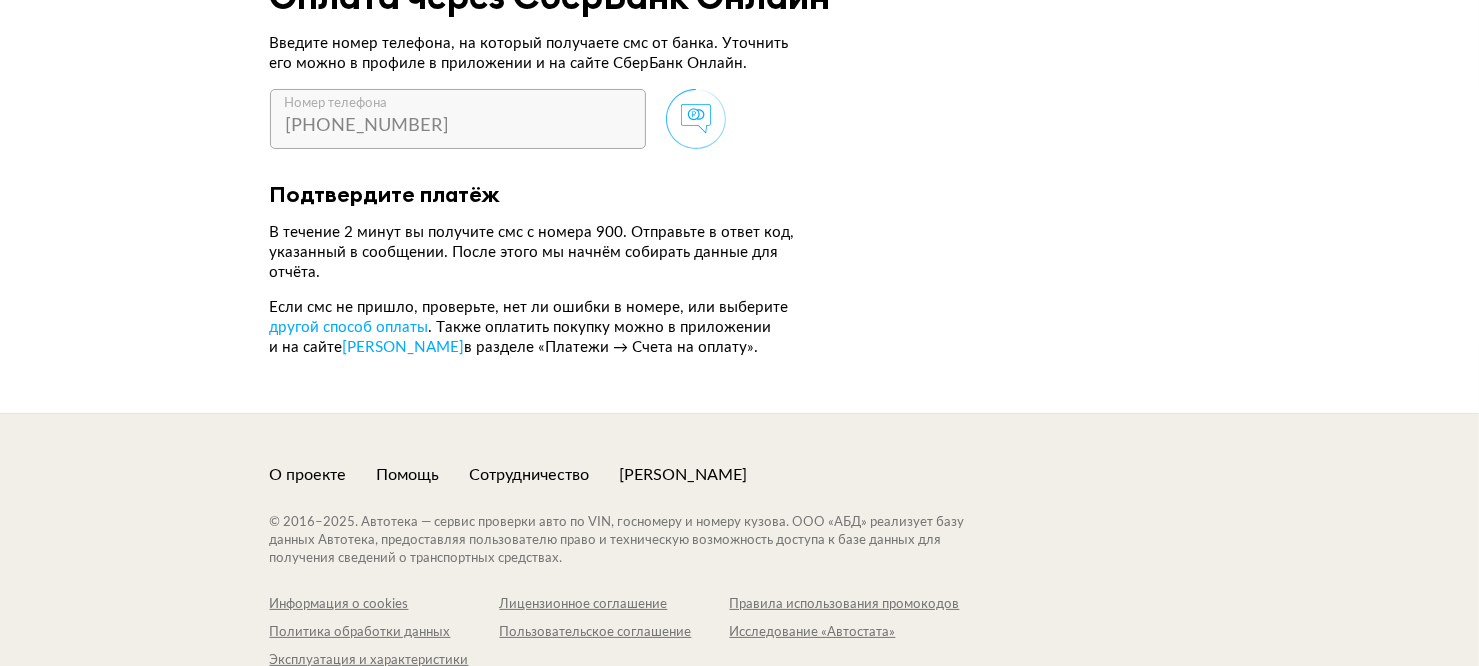 scroll, scrollTop: 200, scrollLeft: 0, axis: vertical 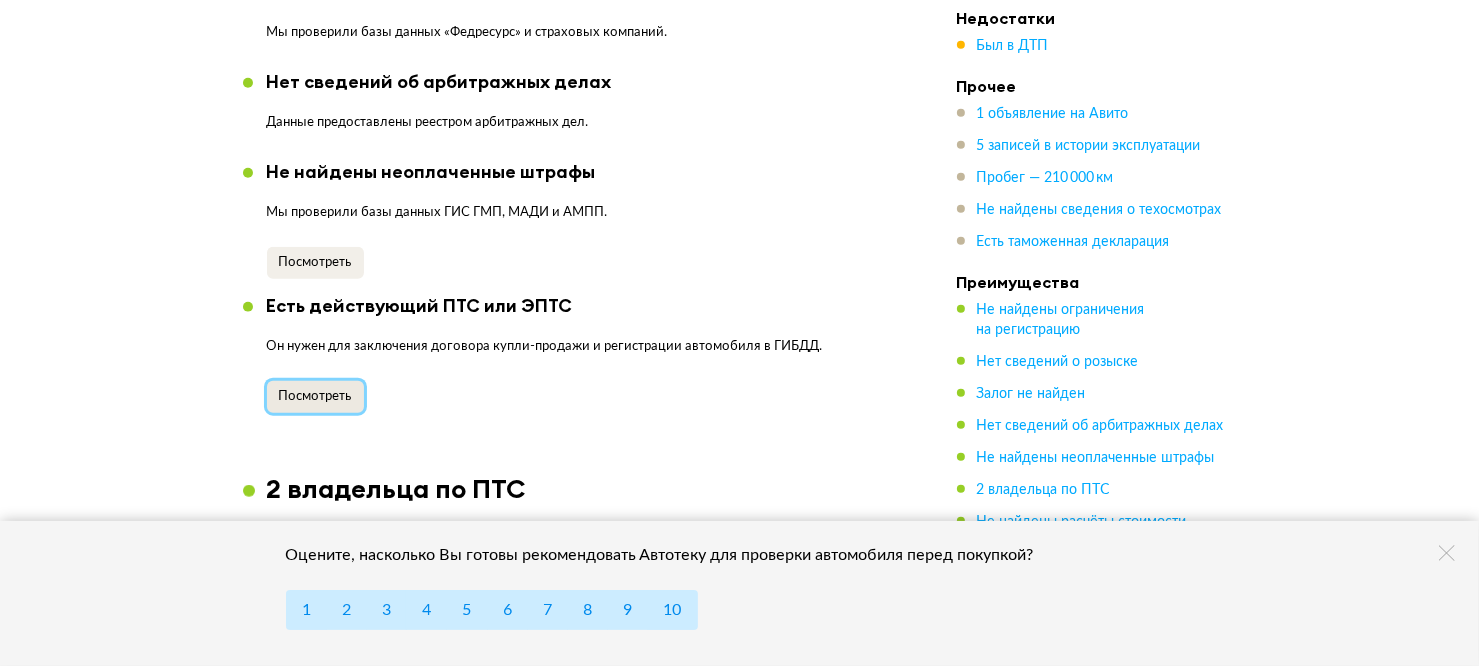 click on "Посмотреть" at bounding box center (315, 396) 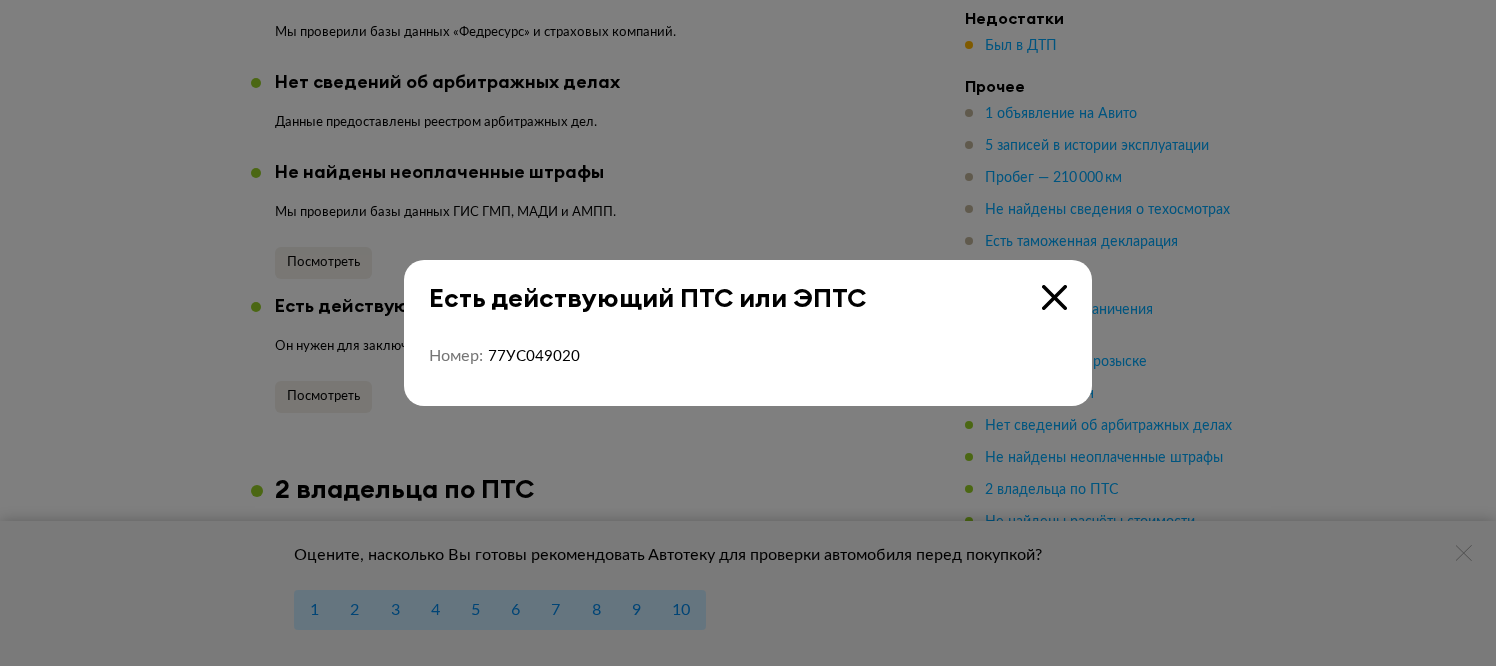 click at bounding box center (1054, 297) 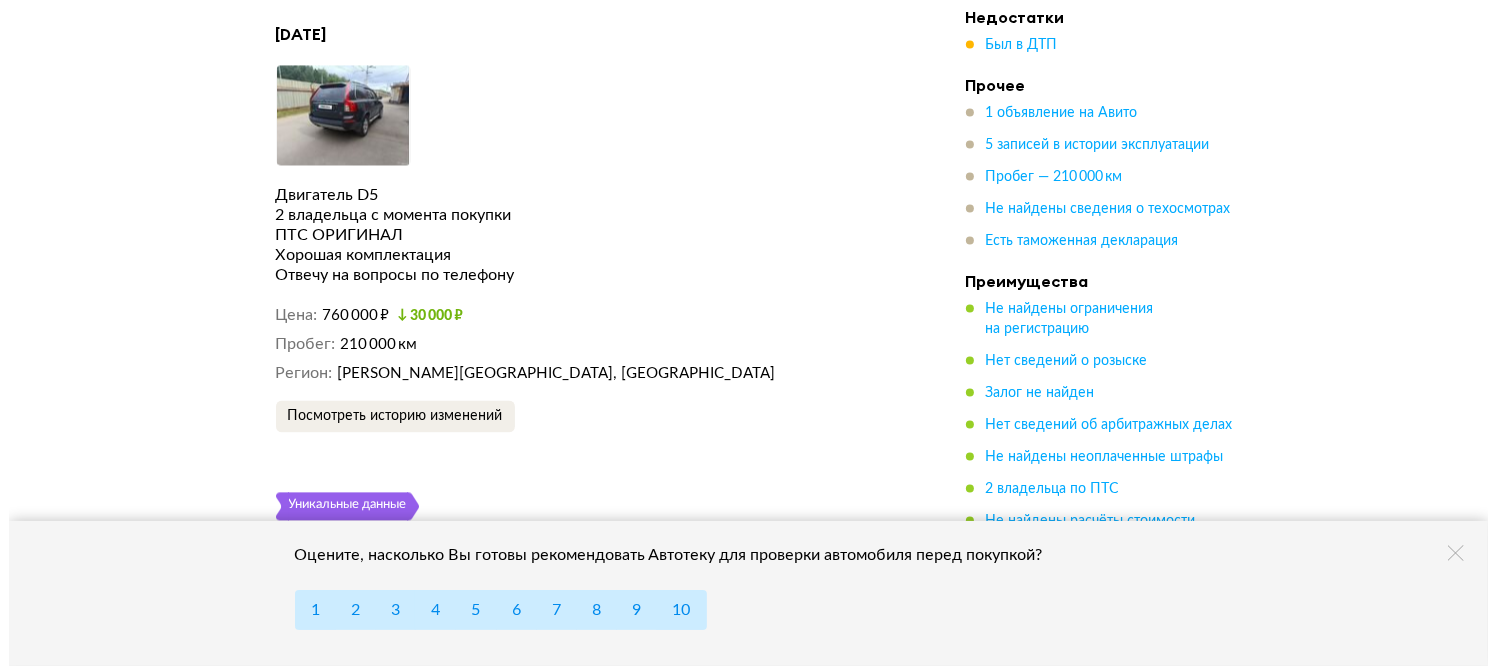 scroll, scrollTop: 4100, scrollLeft: 0, axis: vertical 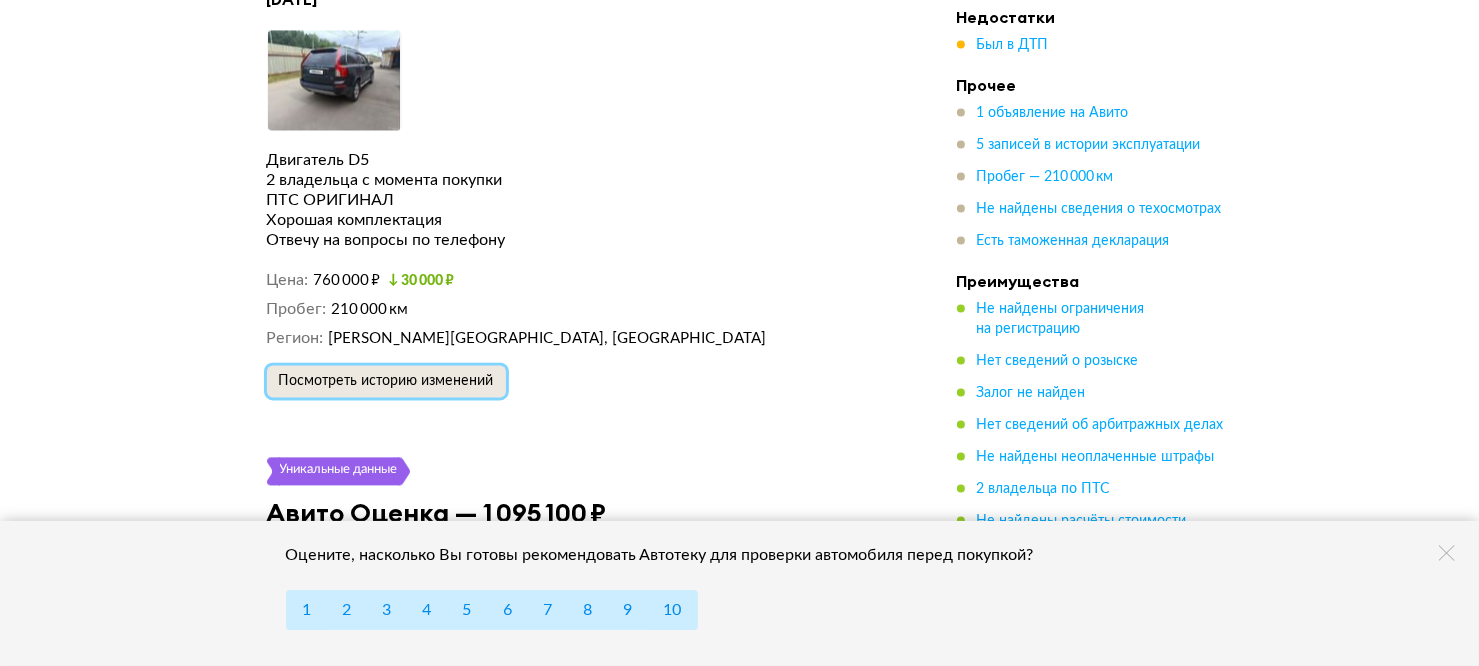 click on "Посмотреть историю изменений" at bounding box center (386, 381) 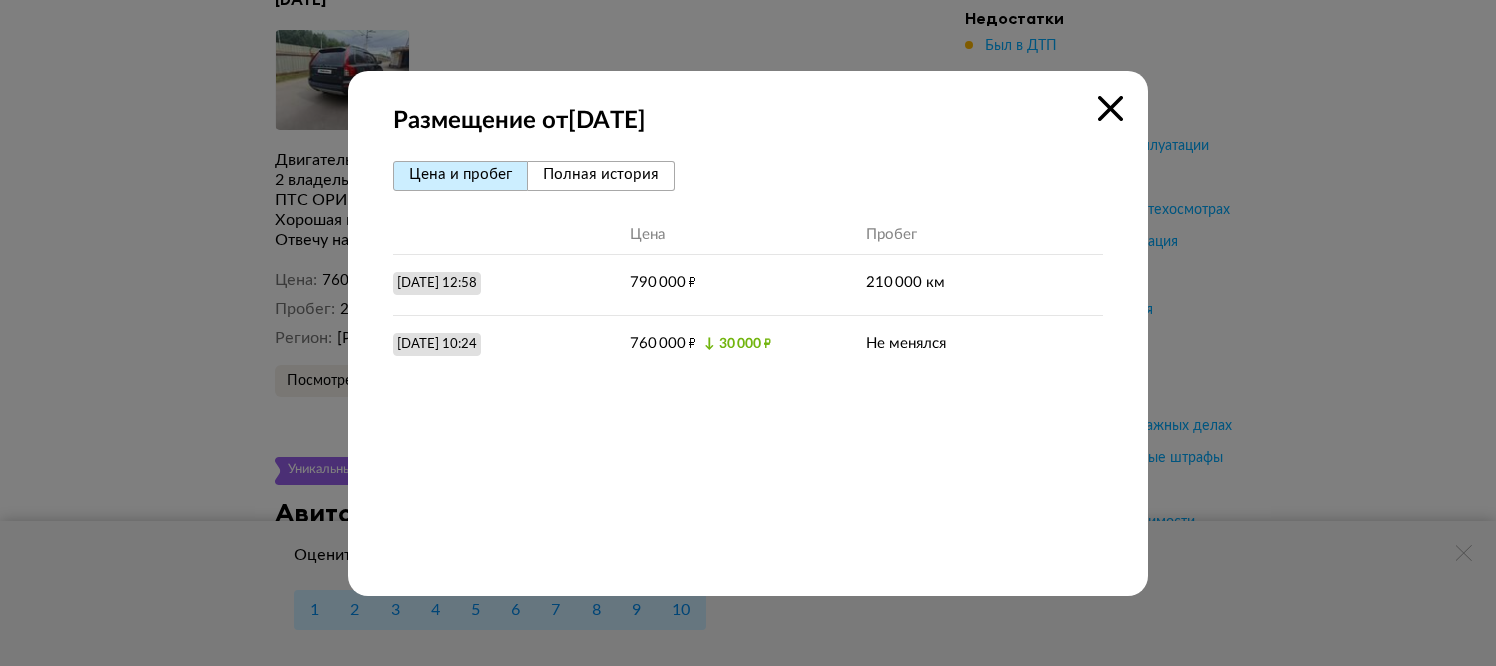 click at bounding box center [1110, 108] 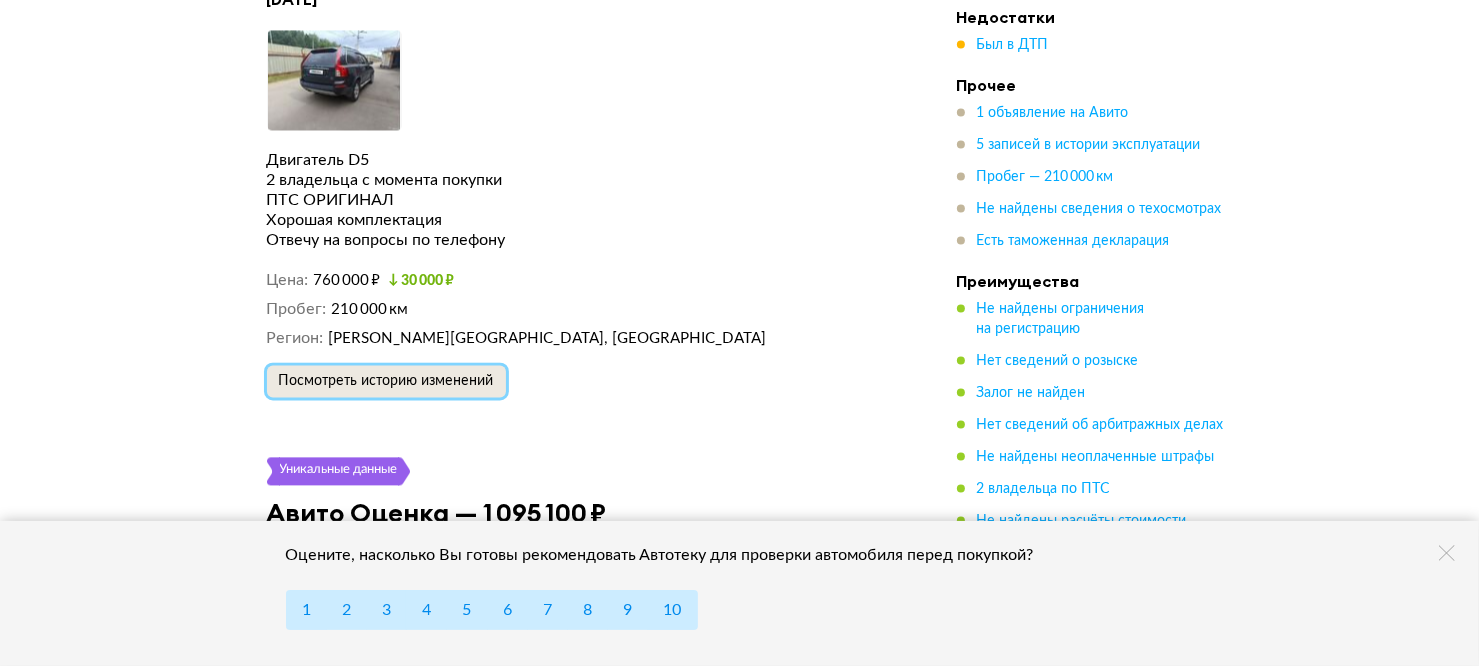 click on "Посмотреть историю изменений" at bounding box center [386, 381] 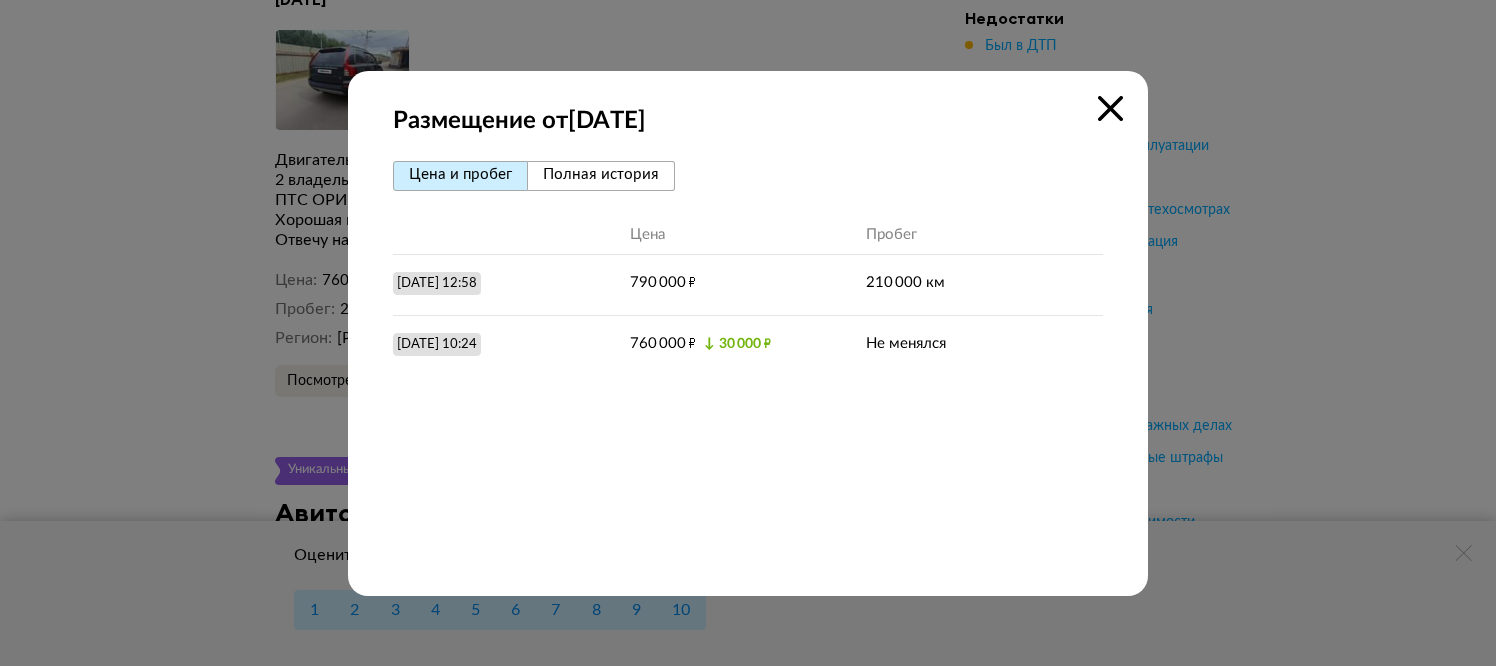 click on "Полная история" at bounding box center (601, 174) 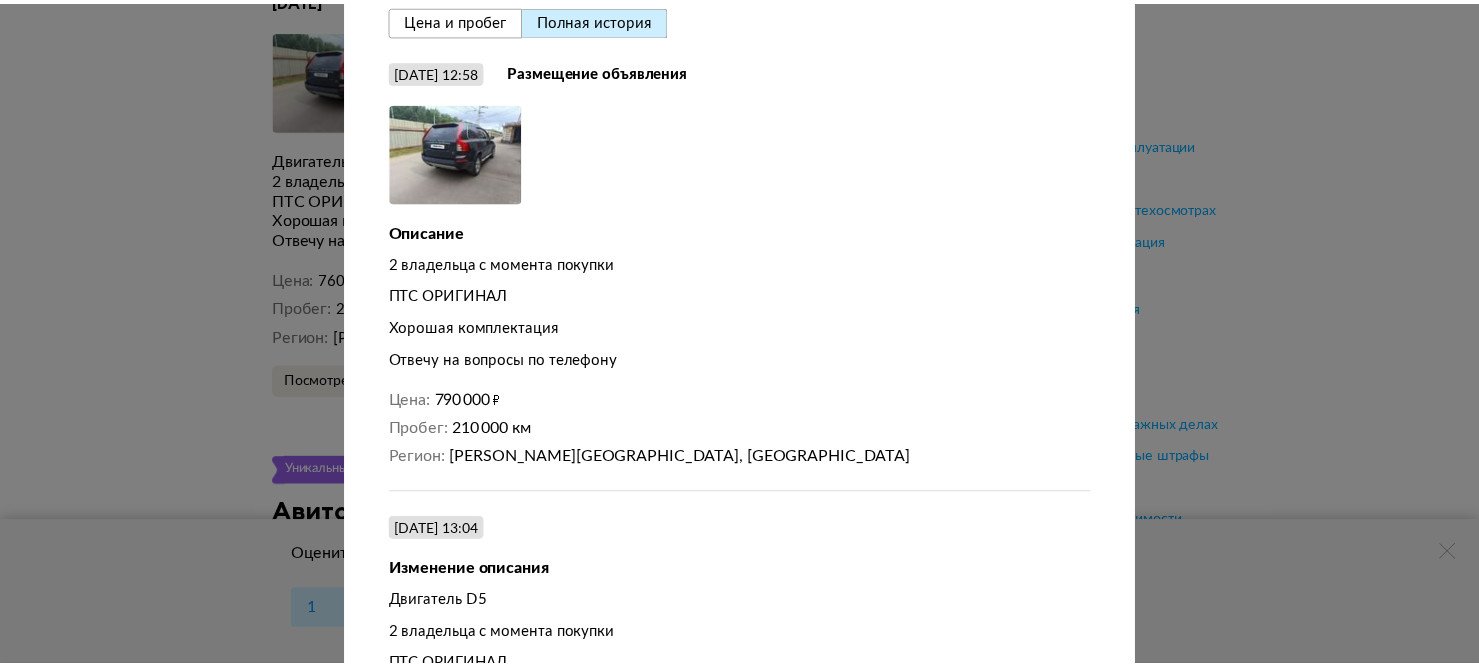 scroll, scrollTop: 0, scrollLeft: 0, axis: both 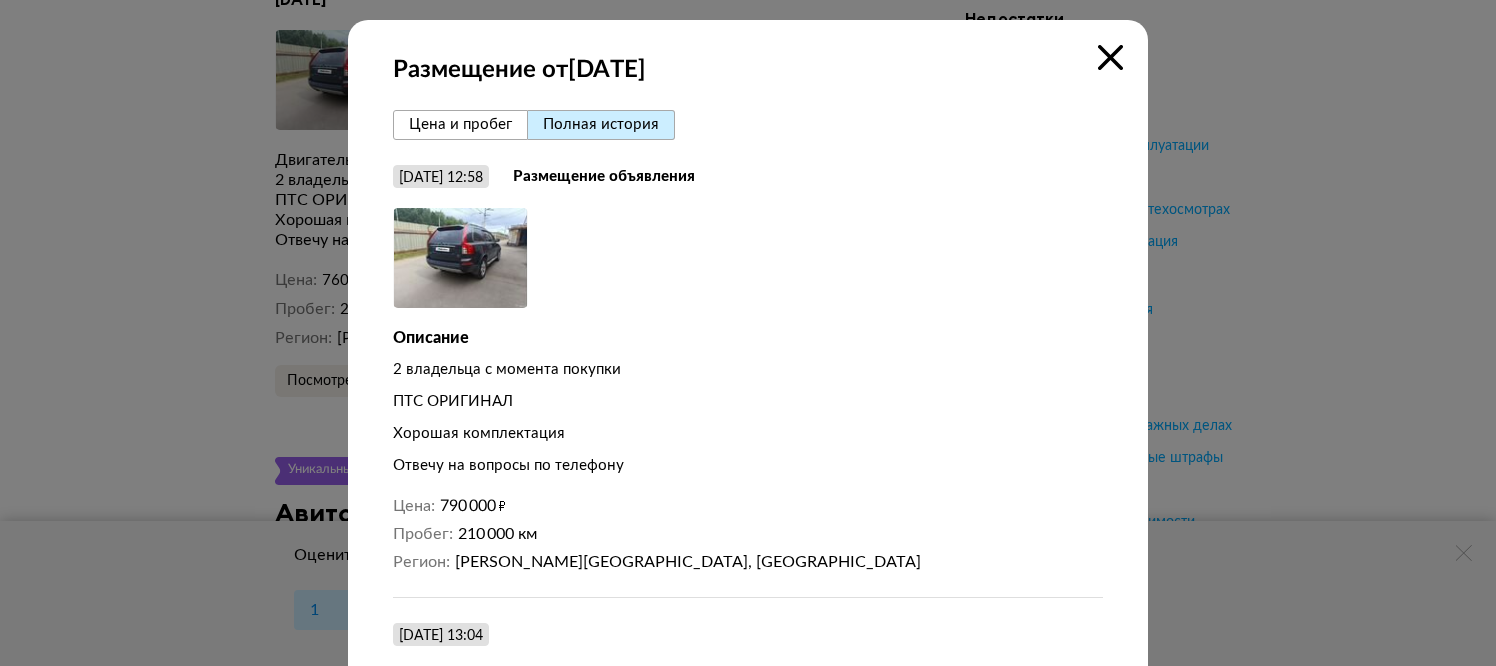 click at bounding box center [1110, 57] 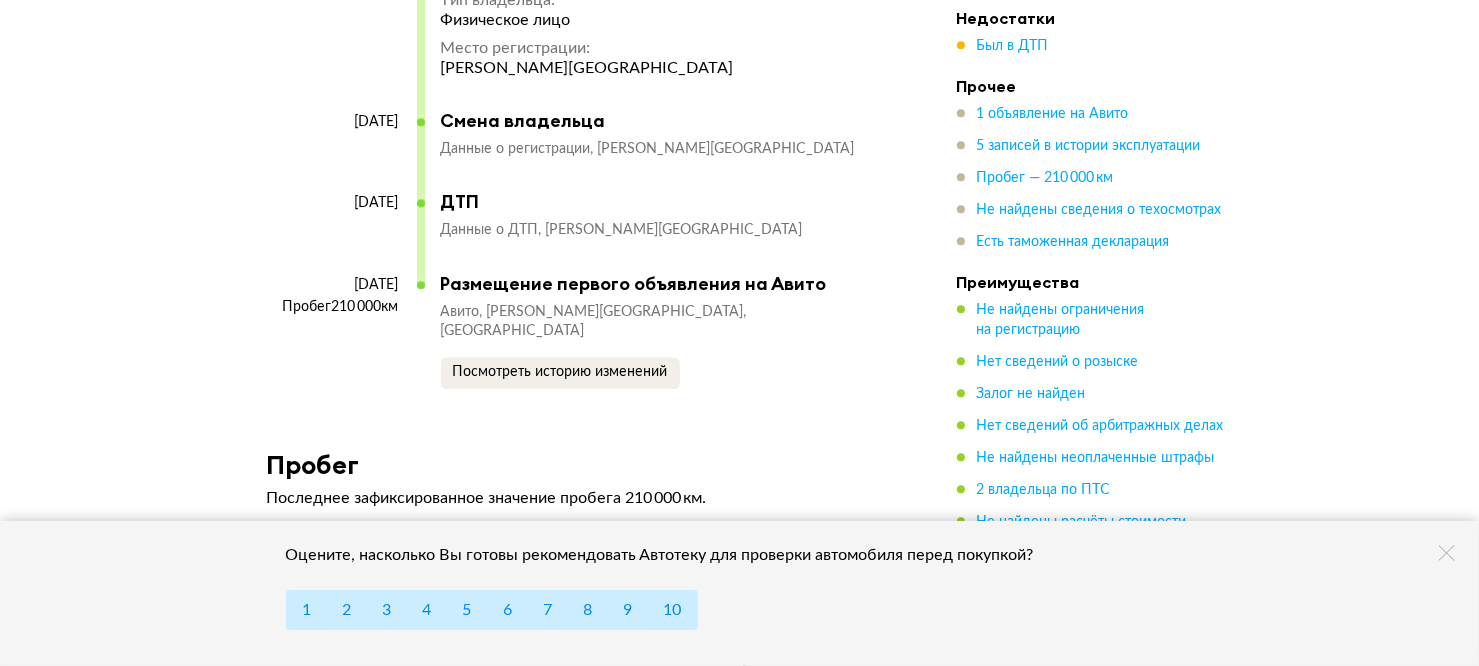 scroll, scrollTop: 5500, scrollLeft: 0, axis: vertical 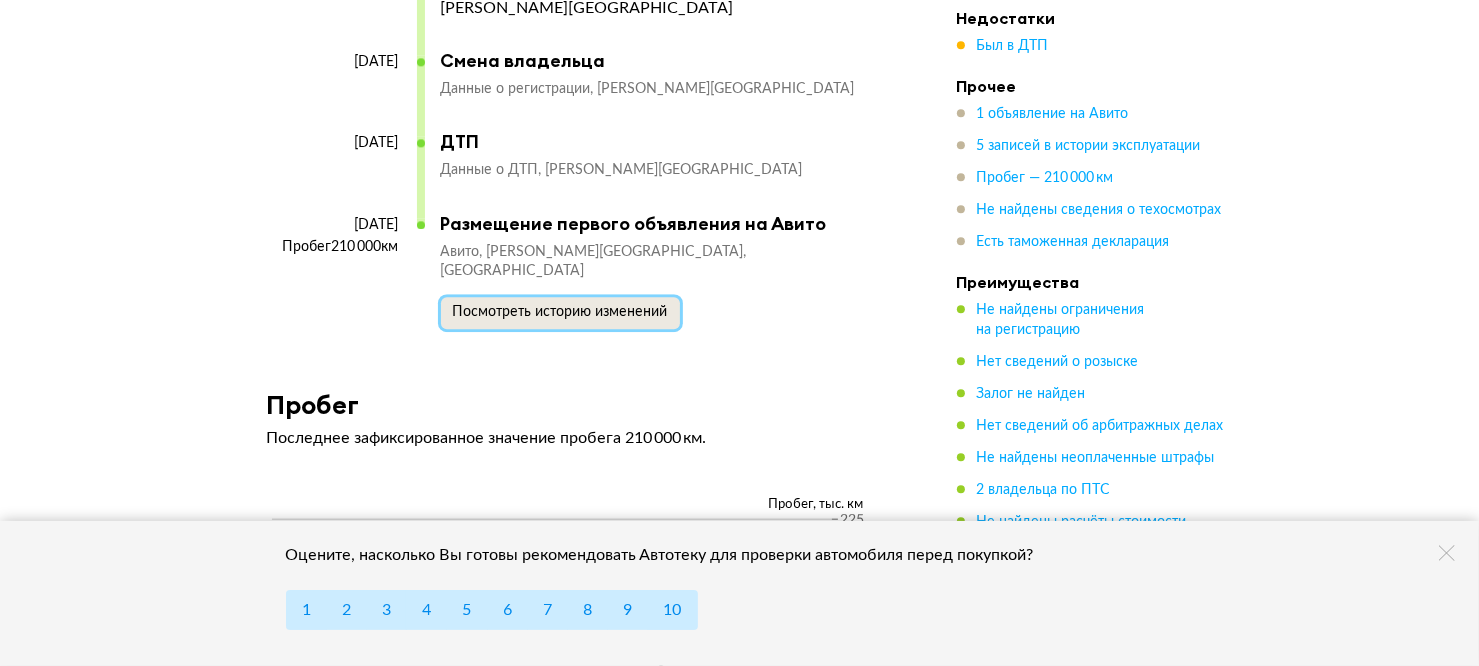 click on "Посмотреть историю изменений" at bounding box center (560, 312) 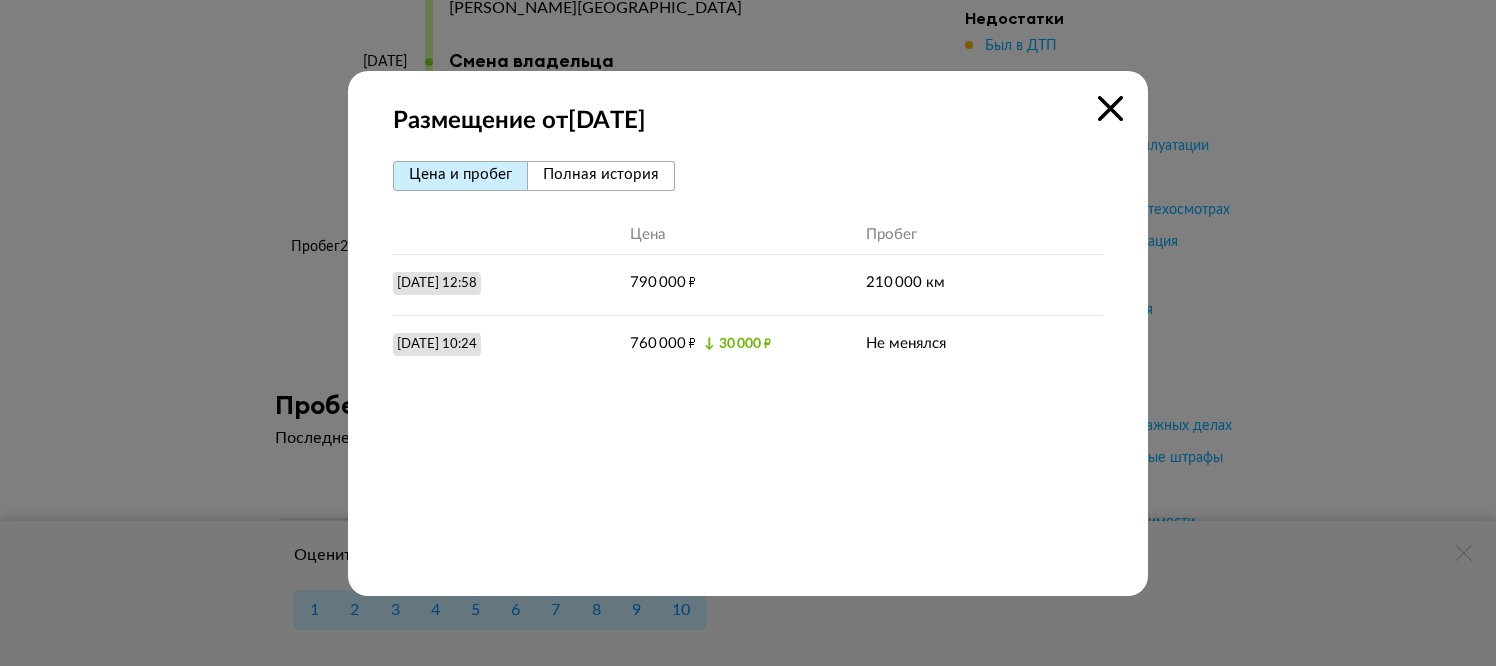 click at bounding box center (1110, 108) 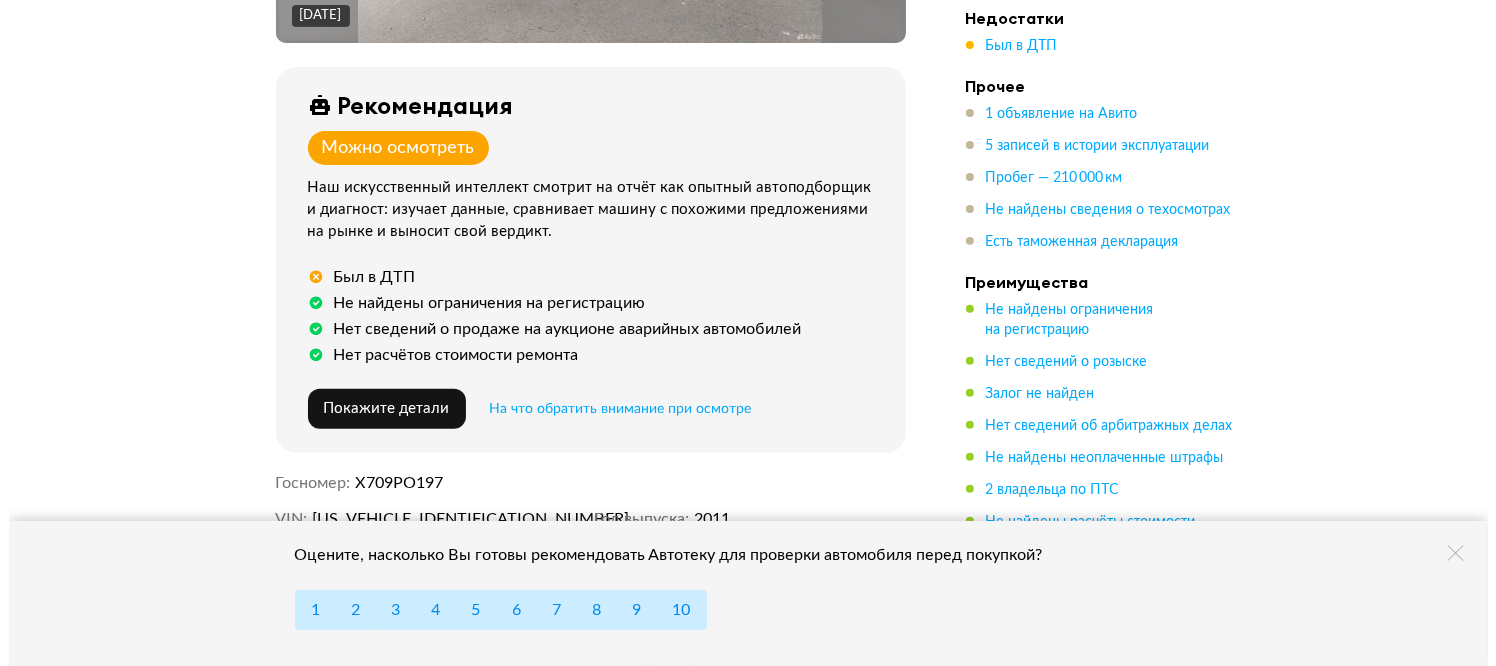 scroll, scrollTop: 700, scrollLeft: 0, axis: vertical 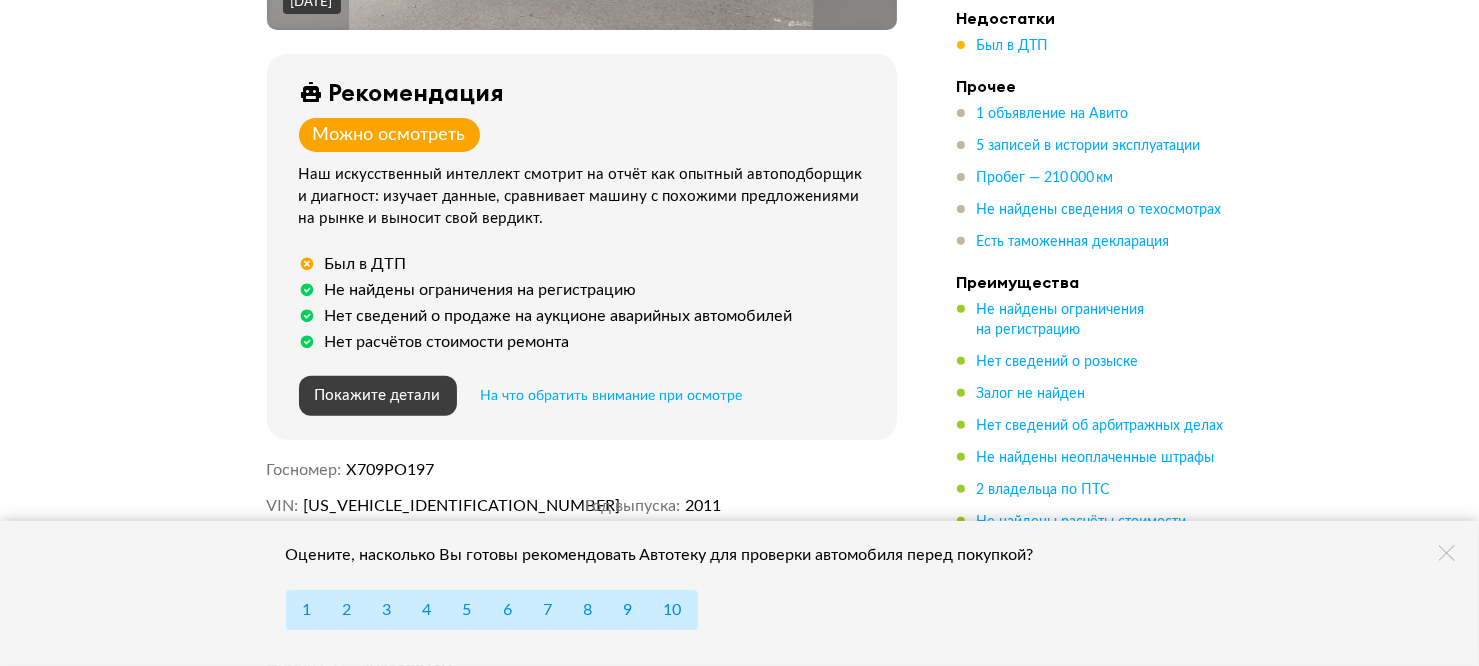 click on "Покажите детали" at bounding box center [378, 395] 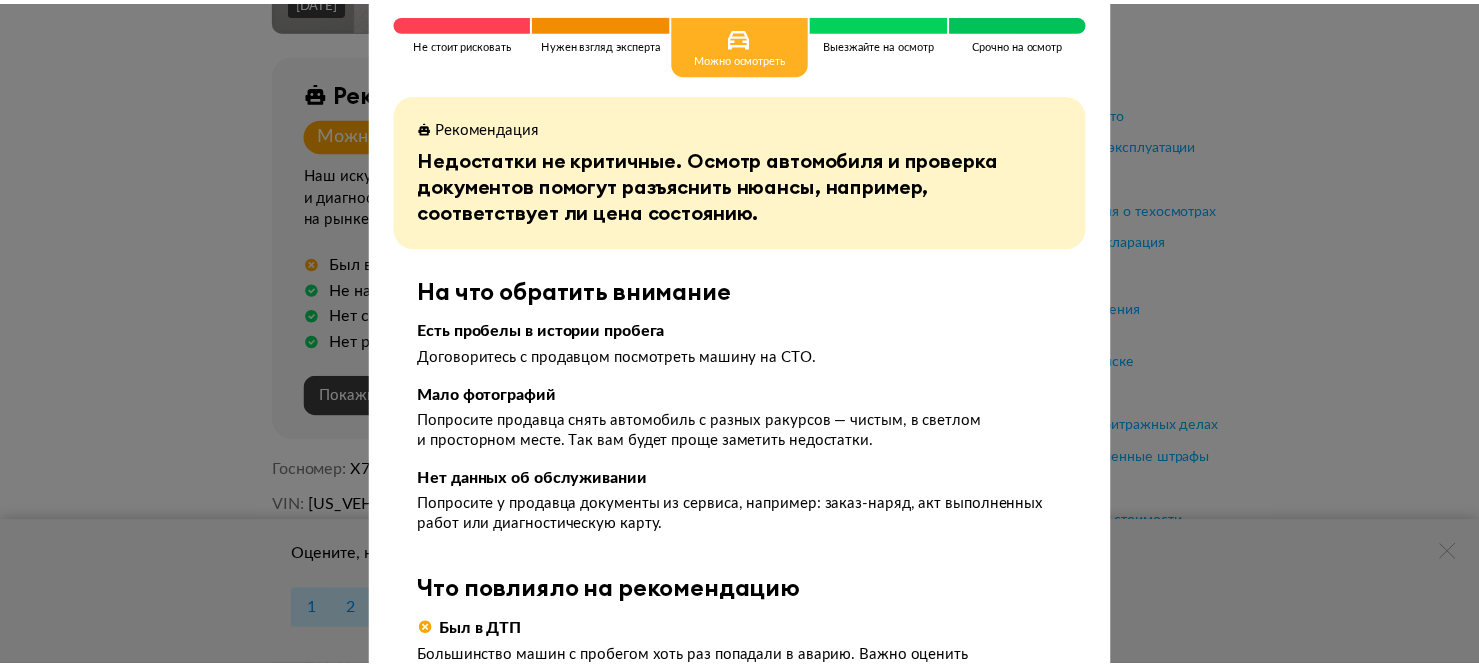 scroll, scrollTop: 0, scrollLeft: 0, axis: both 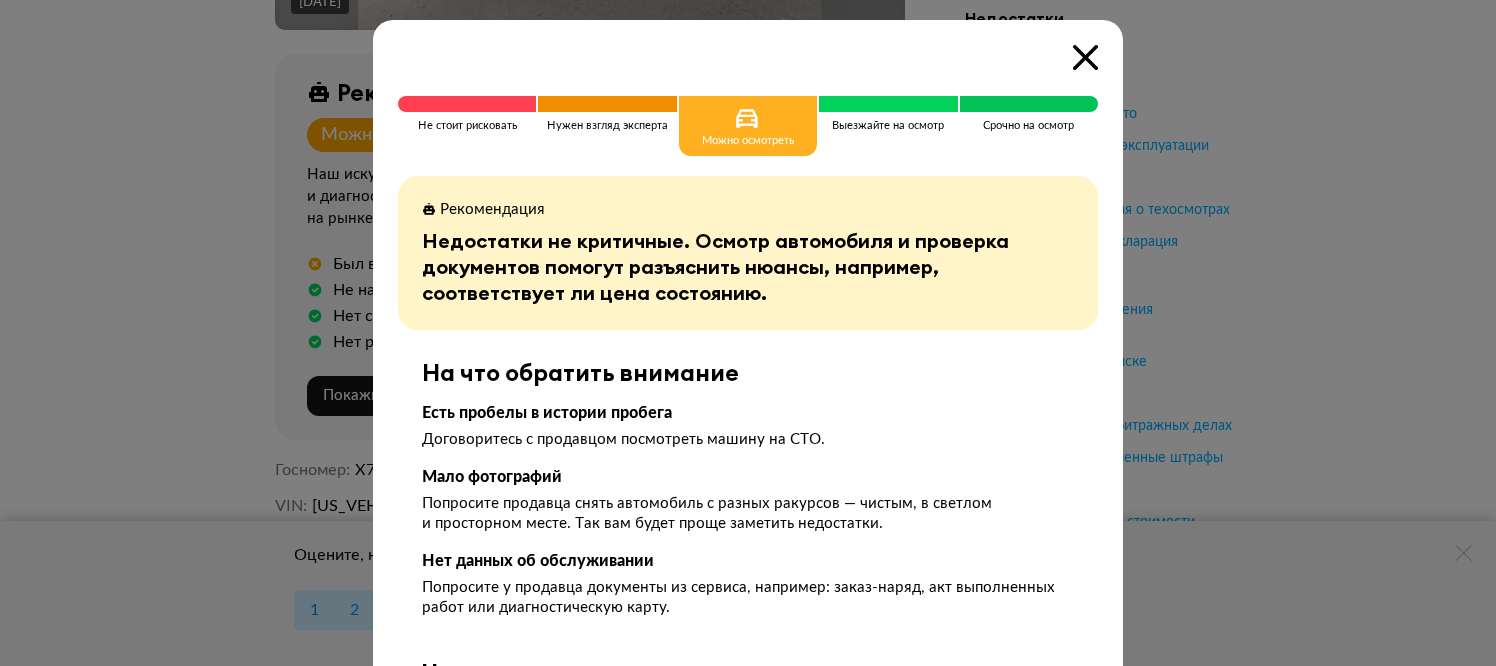click at bounding box center [1085, 57] 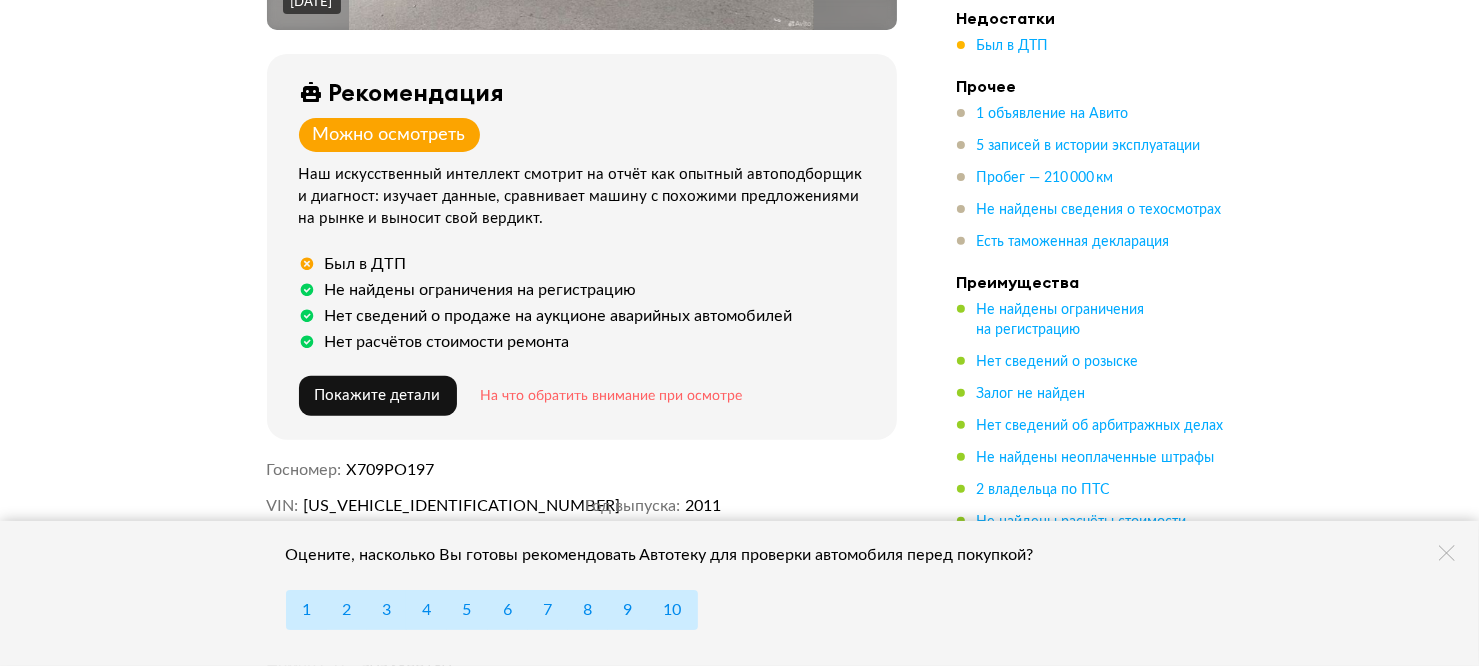 click on "На что обратить внимание при осмотре" at bounding box center (612, 396) 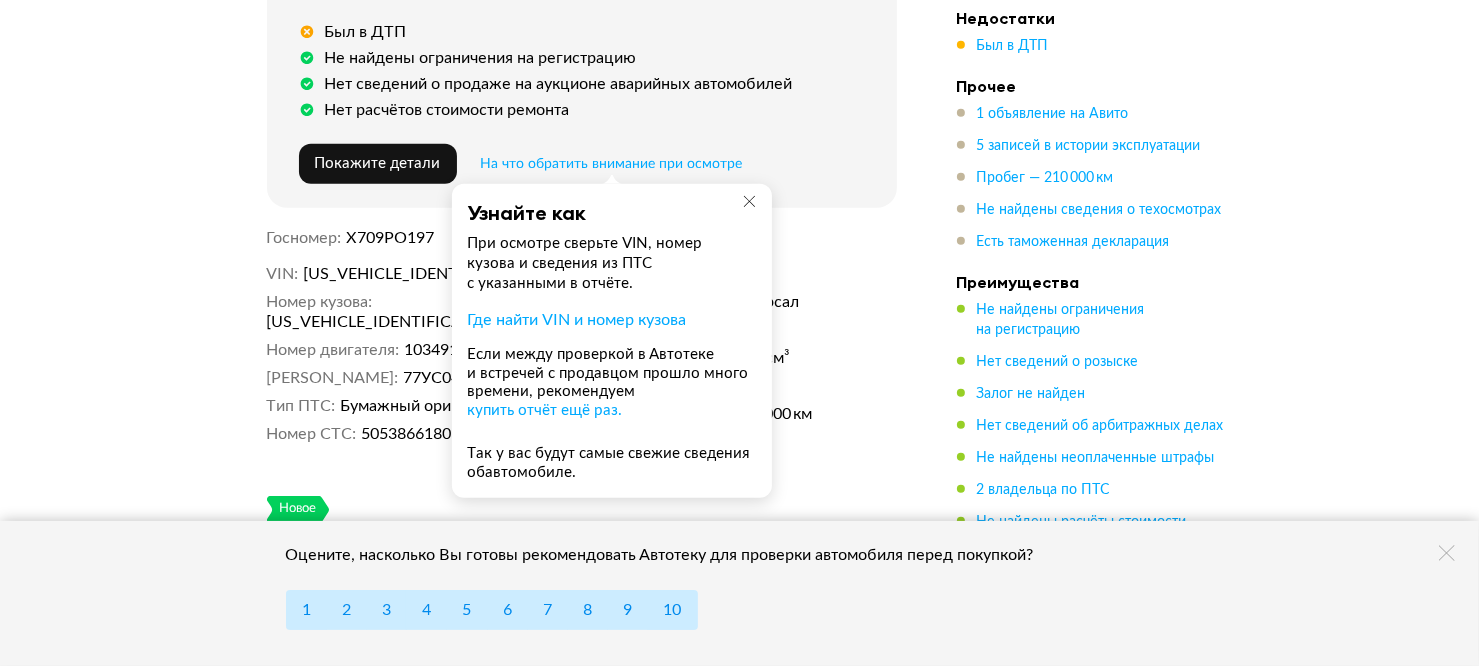 scroll, scrollTop: 800, scrollLeft: 0, axis: vertical 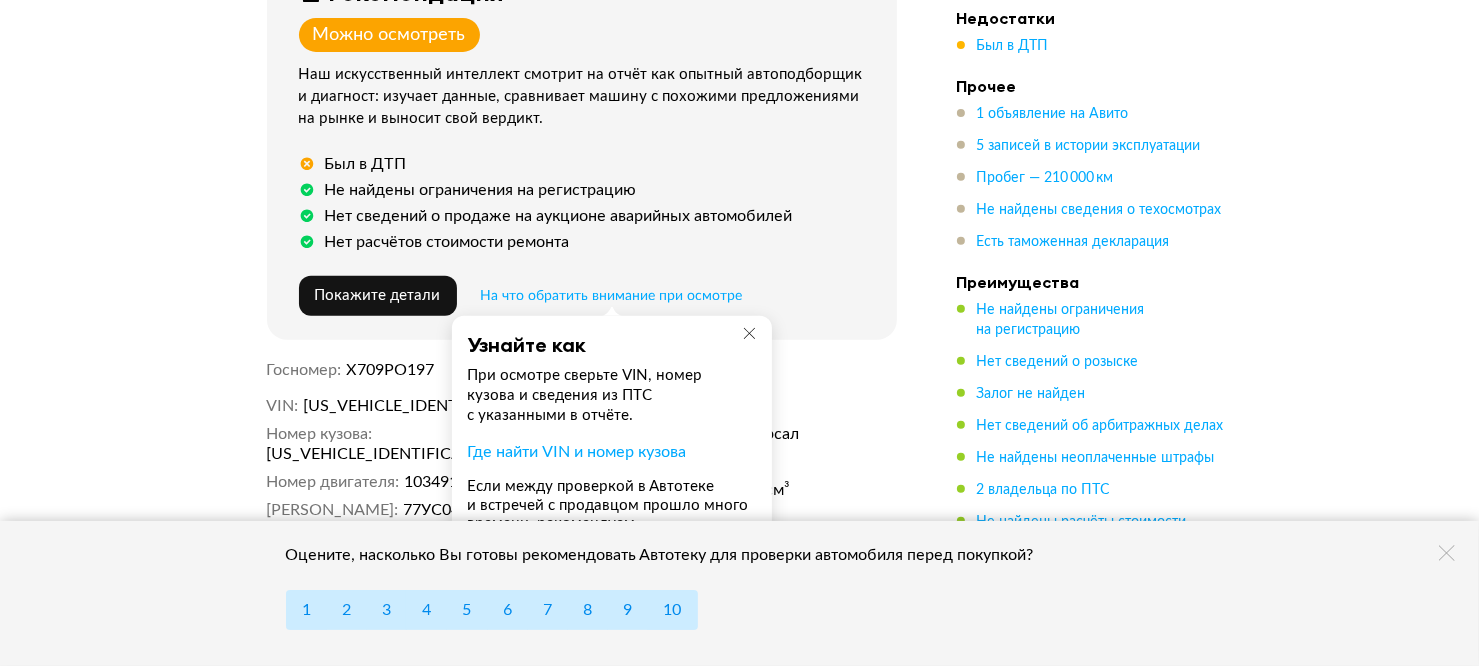 click at bounding box center [749, 333] 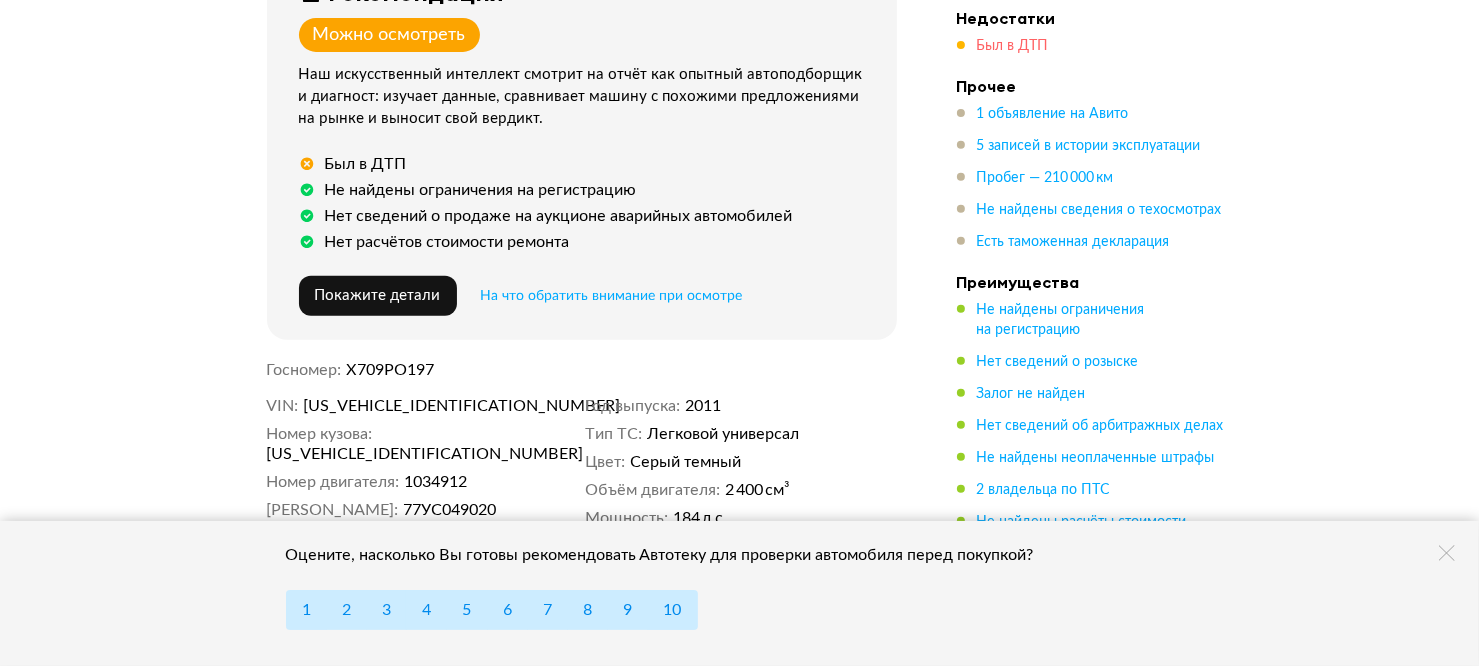 click on "Был в ДТП" at bounding box center [1013, 46] 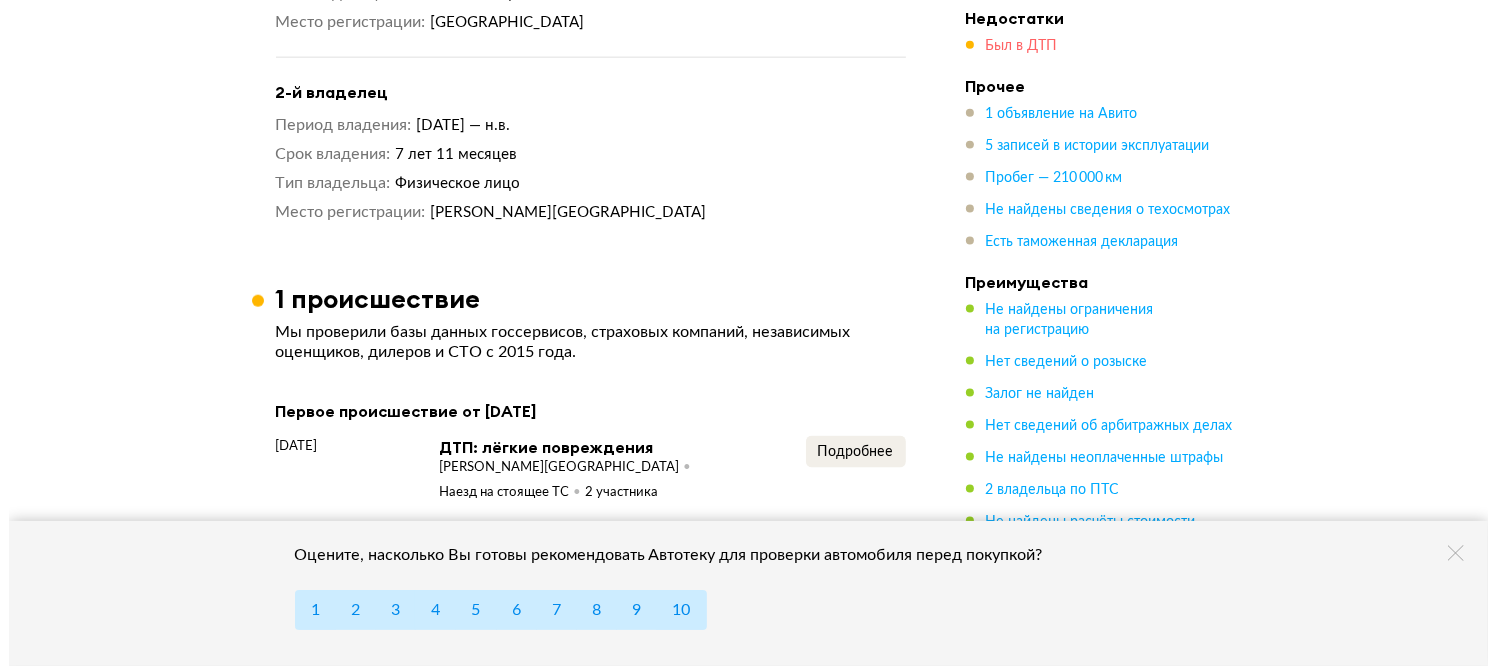 scroll, scrollTop: 2936, scrollLeft: 0, axis: vertical 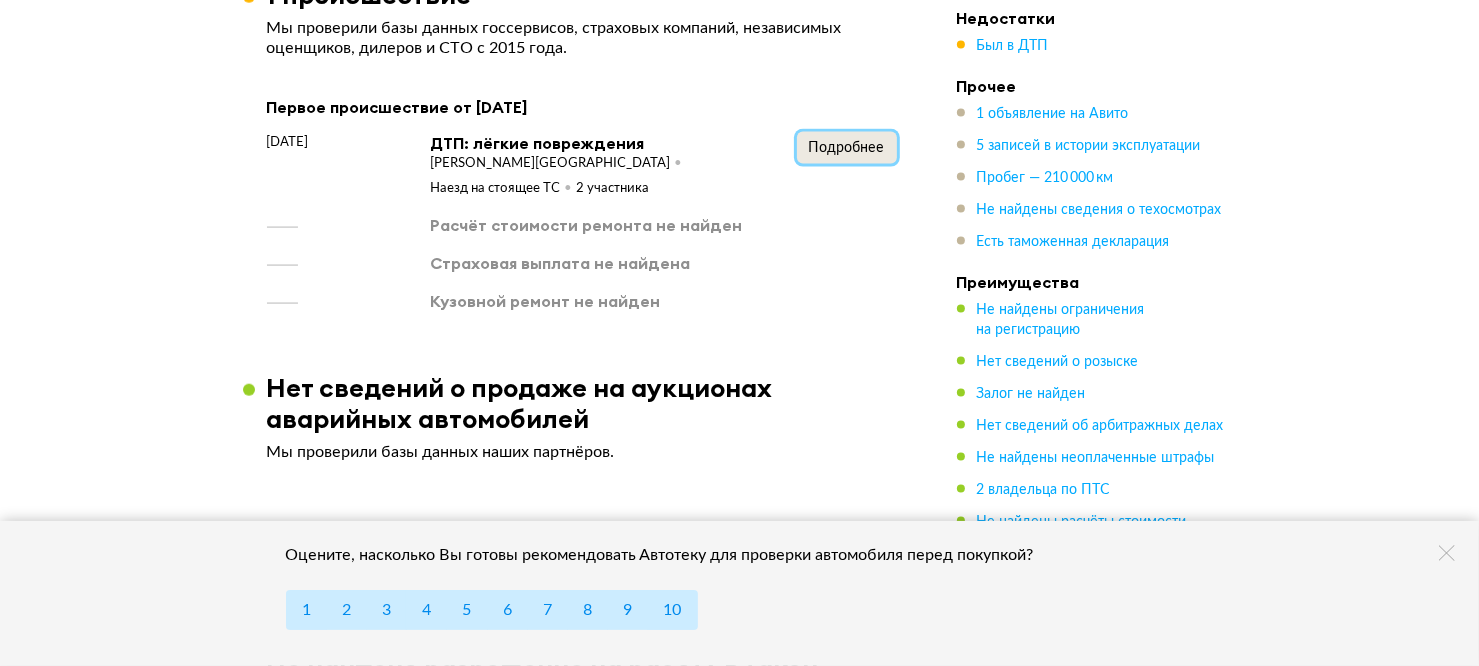 click on "Подробнее" at bounding box center [847, 148] 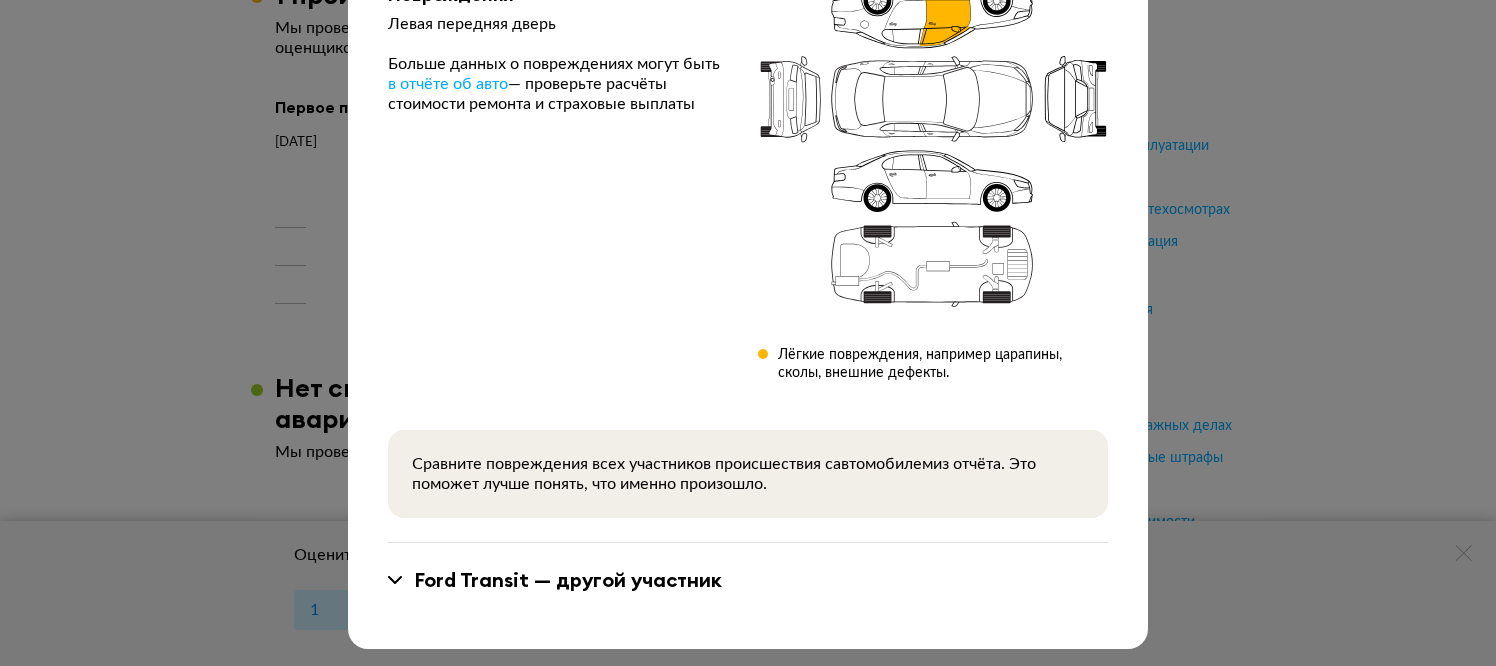 scroll, scrollTop: 273, scrollLeft: 0, axis: vertical 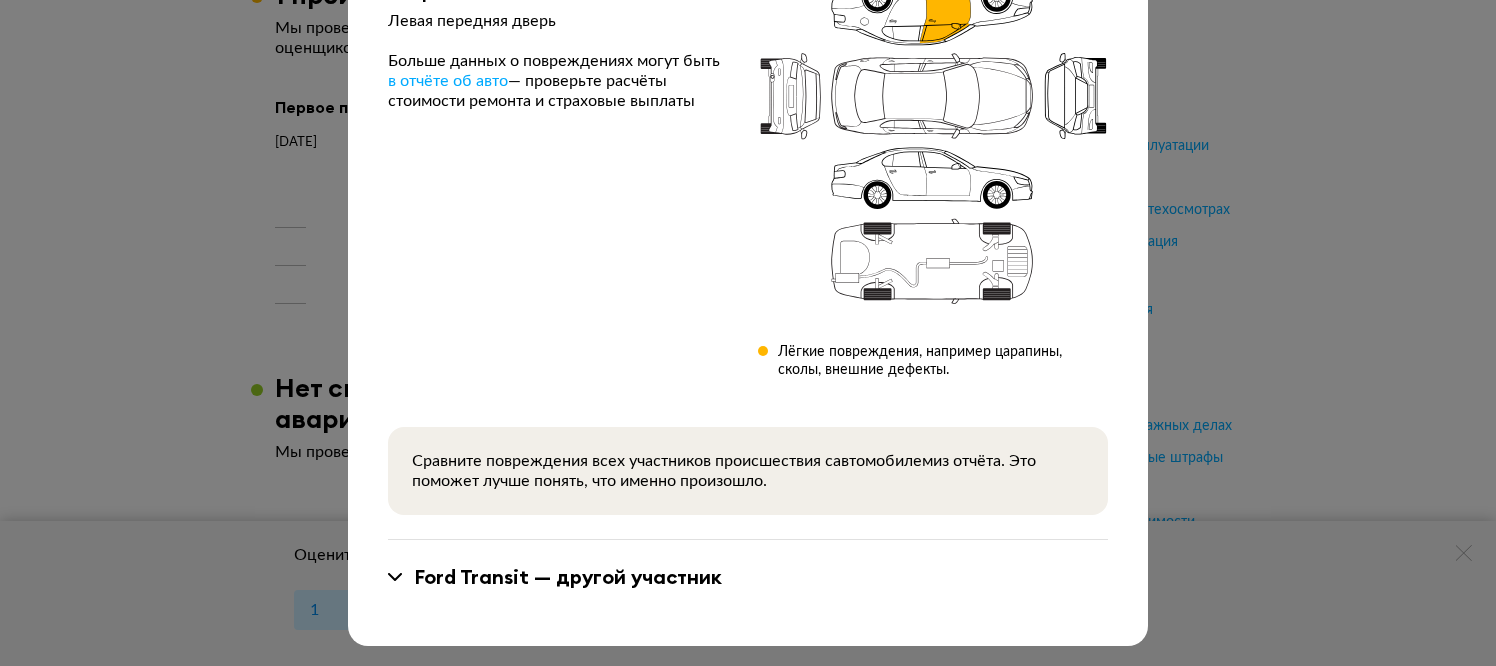 click on "Ford   Transit   —   другой участник" at bounding box center [748, 577] 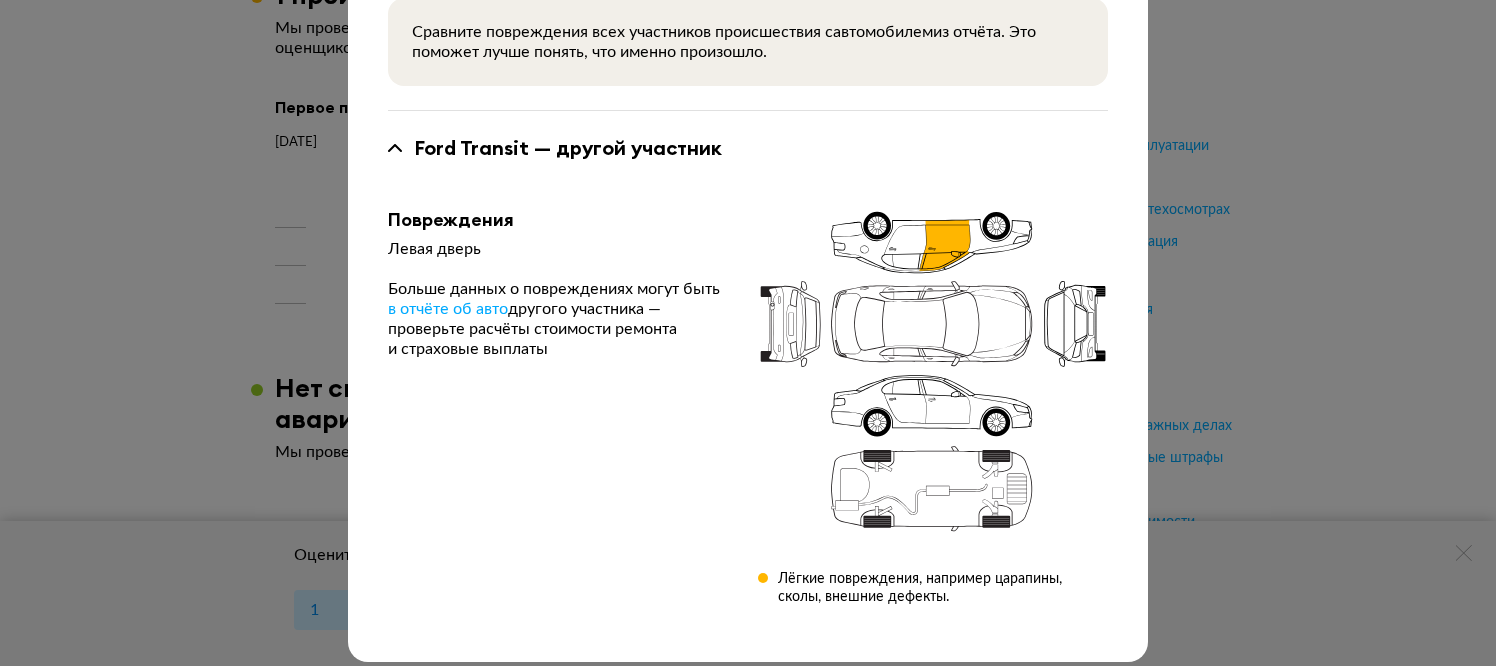 scroll, scrollTop: 718, scrollLeft: 0, axis: vertical 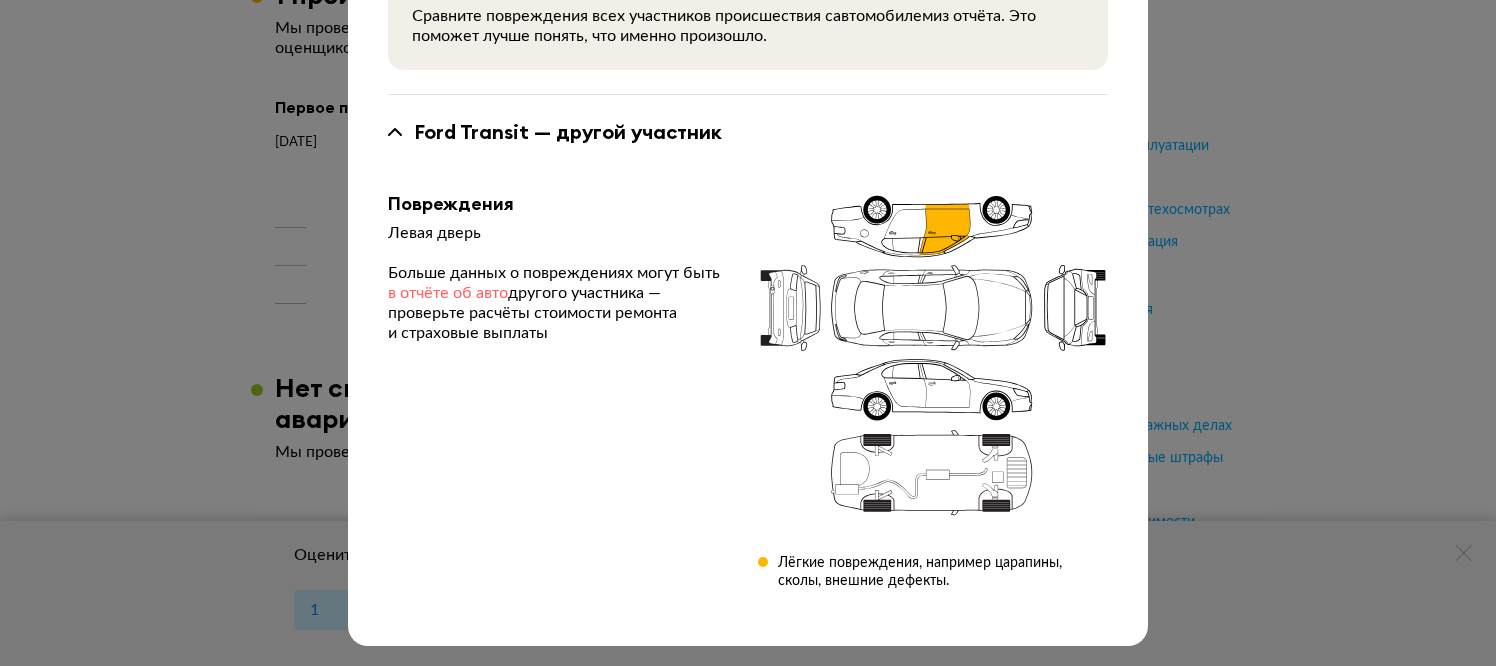 click on "в отчёте об авто" at bounding box center [448, 293] 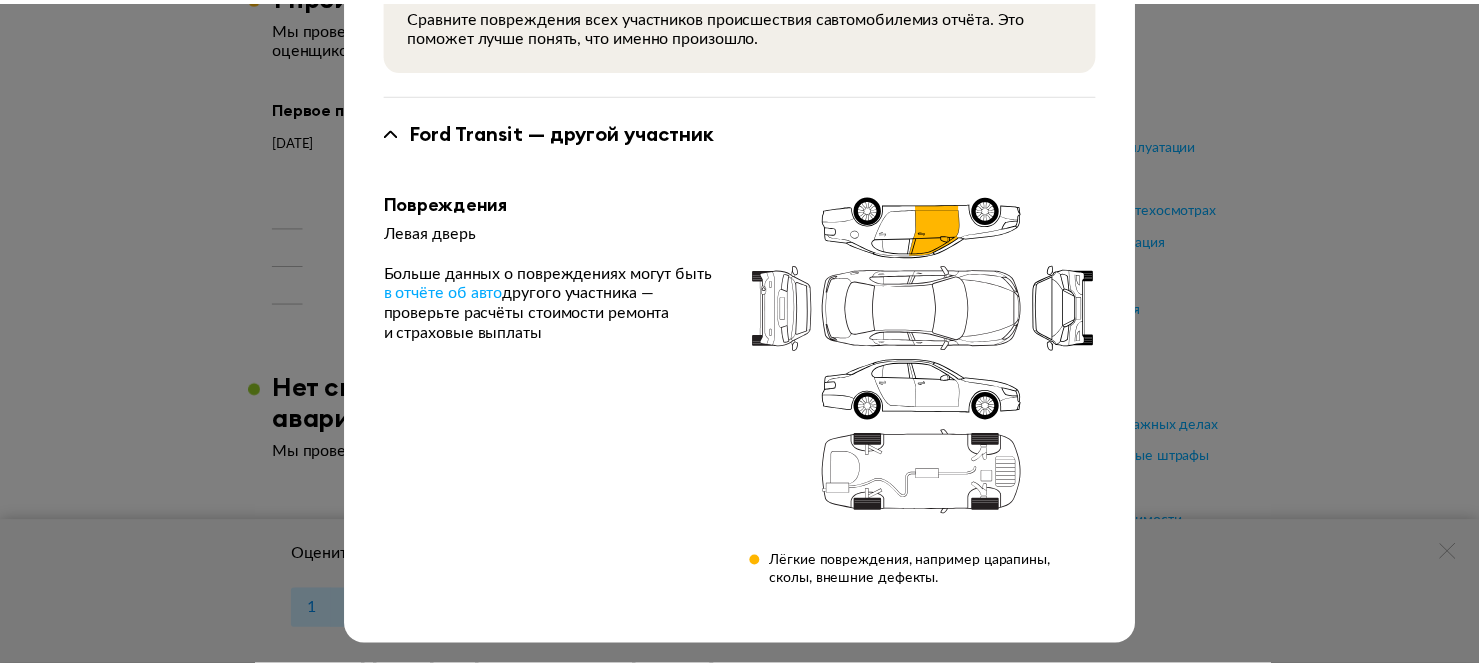 scroll, scrollTop: 0, scrollLeft: 0, axis: both 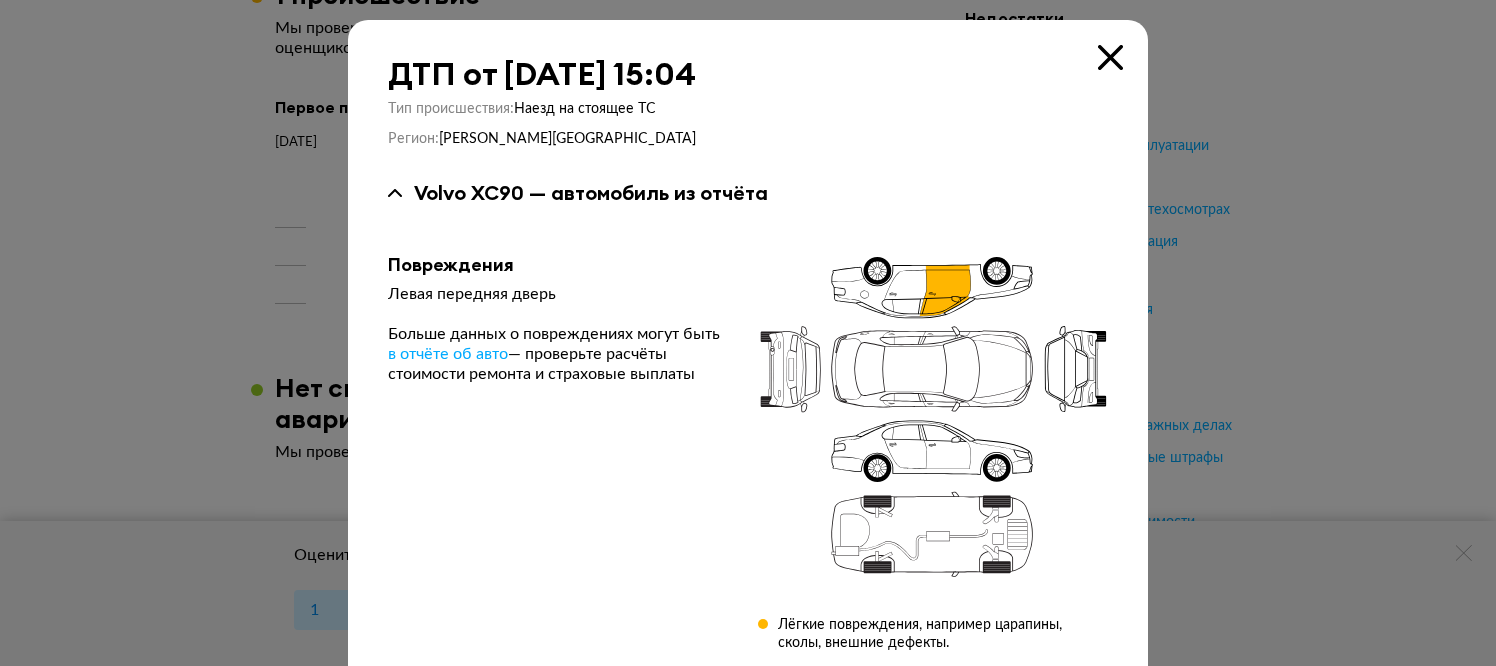 click at bounding box center (1110, 57) 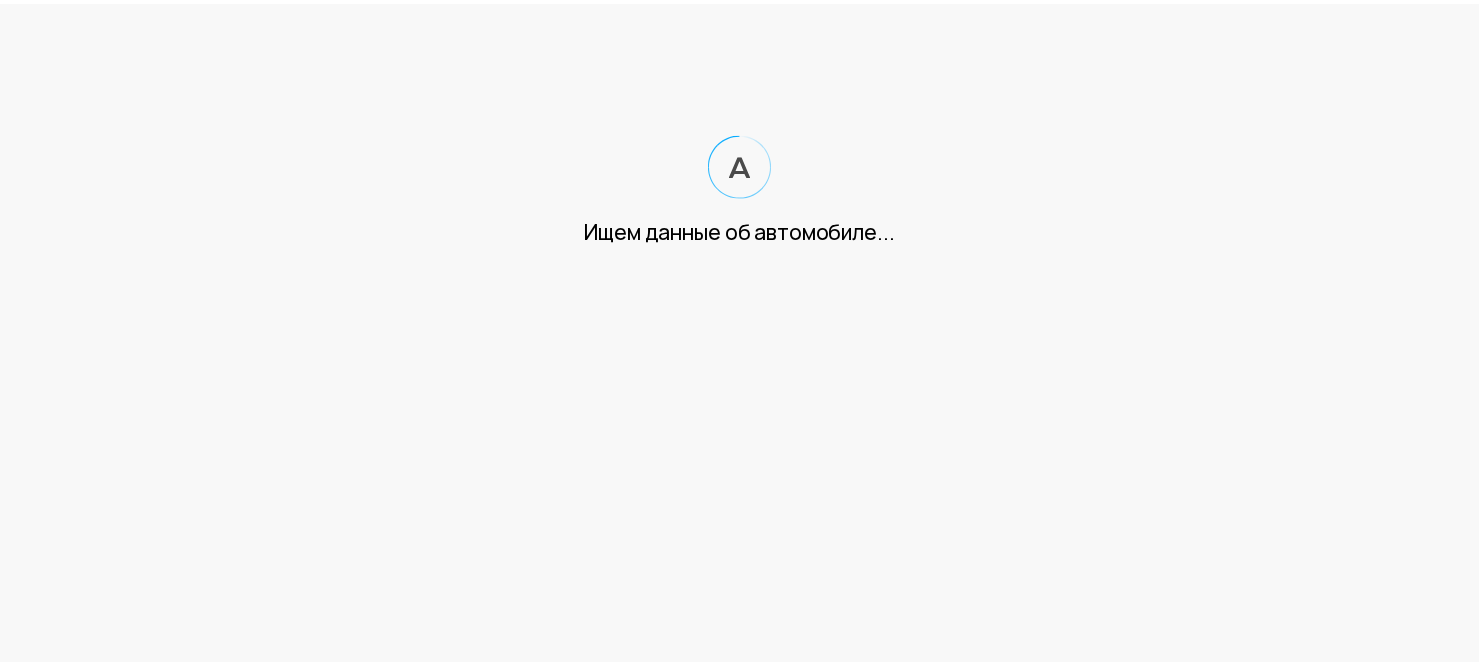 scroll, scrollTop: 0, scrollLeft: 0, axis: both 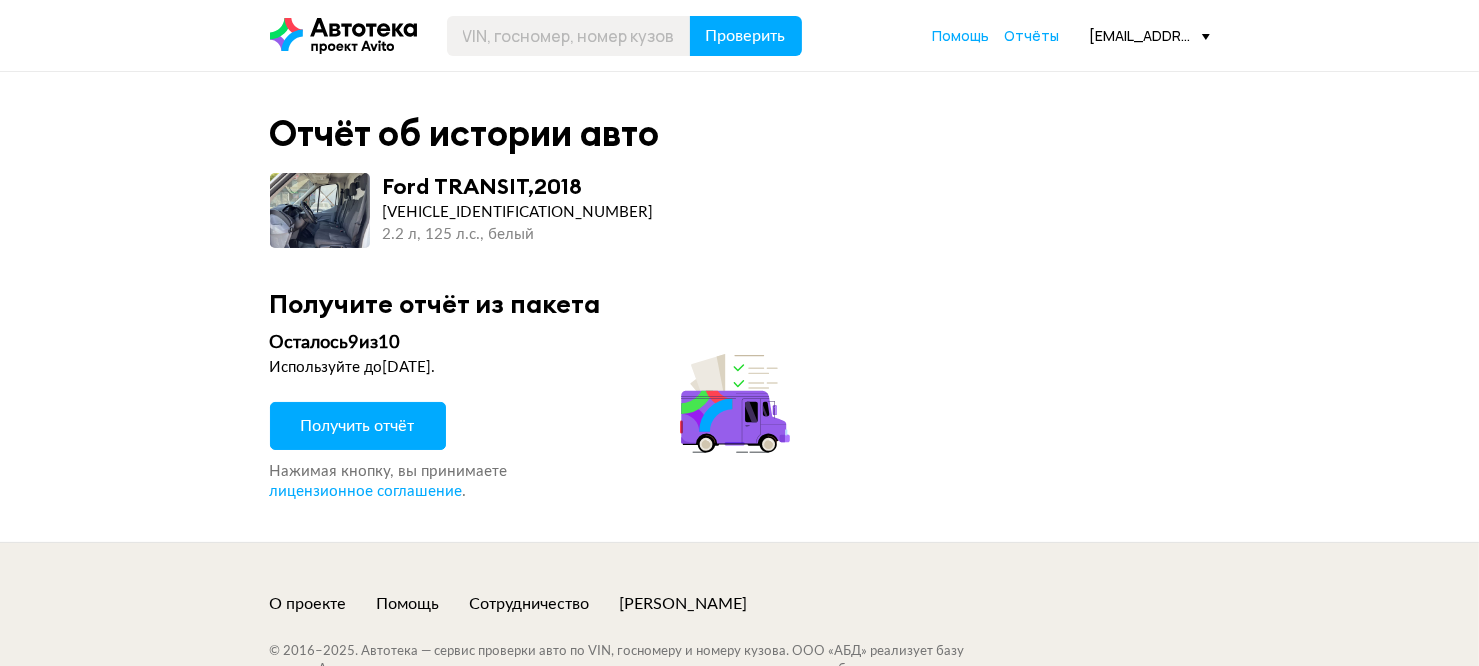 click at bounding box center (320, 210) 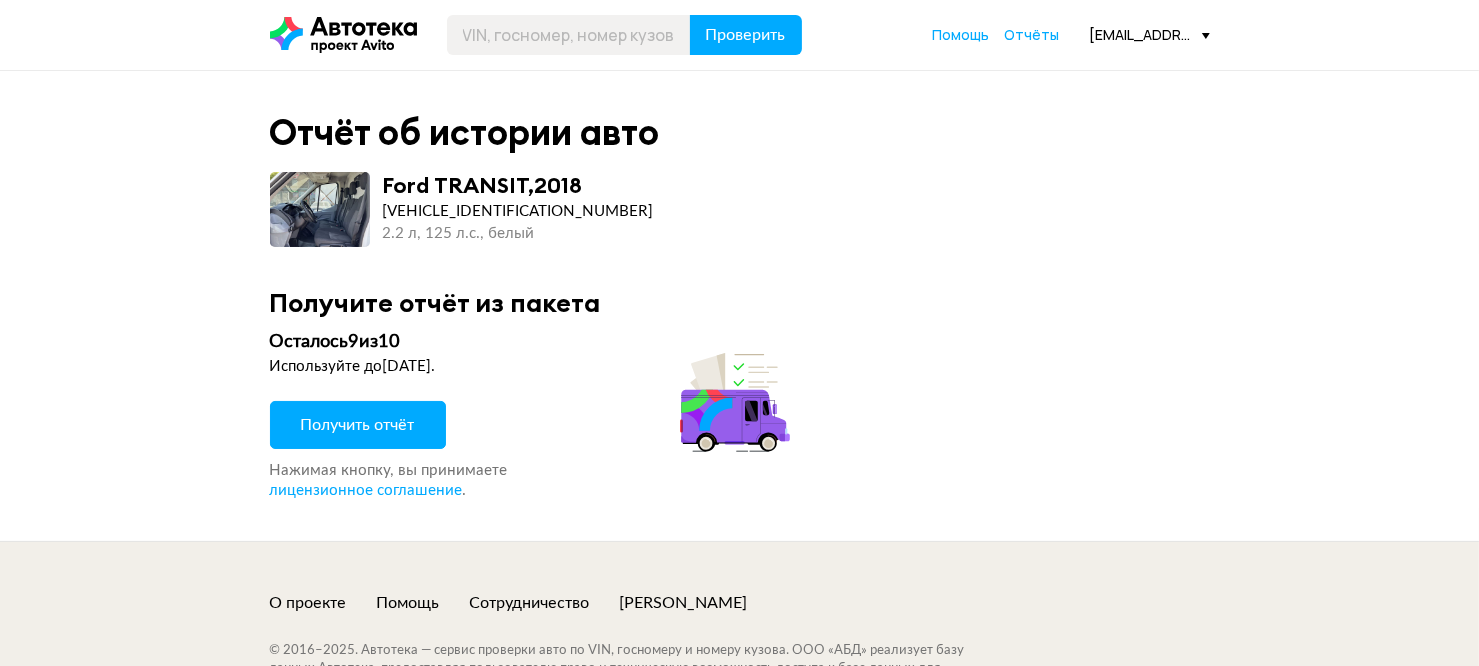 scroll, scrollTop: 0, scrollLeft: 0, axis: both 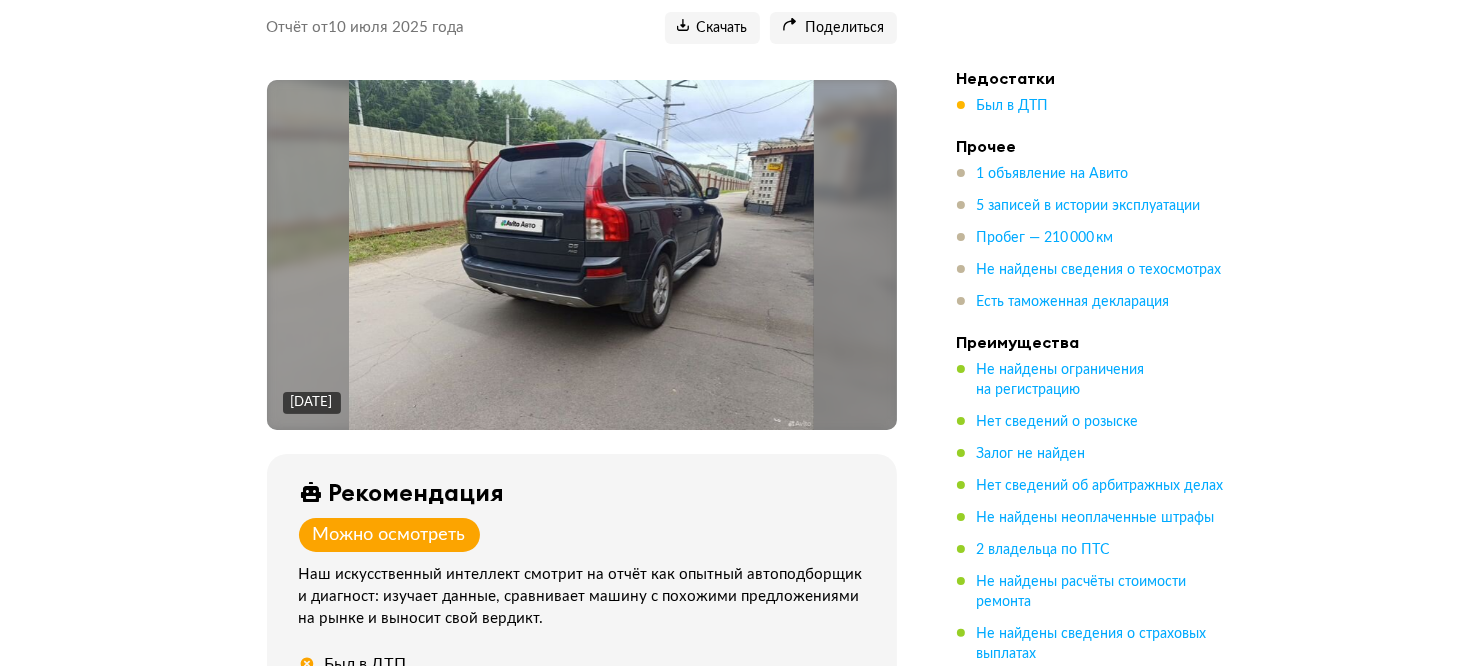 click at bounding box center (581, 255) 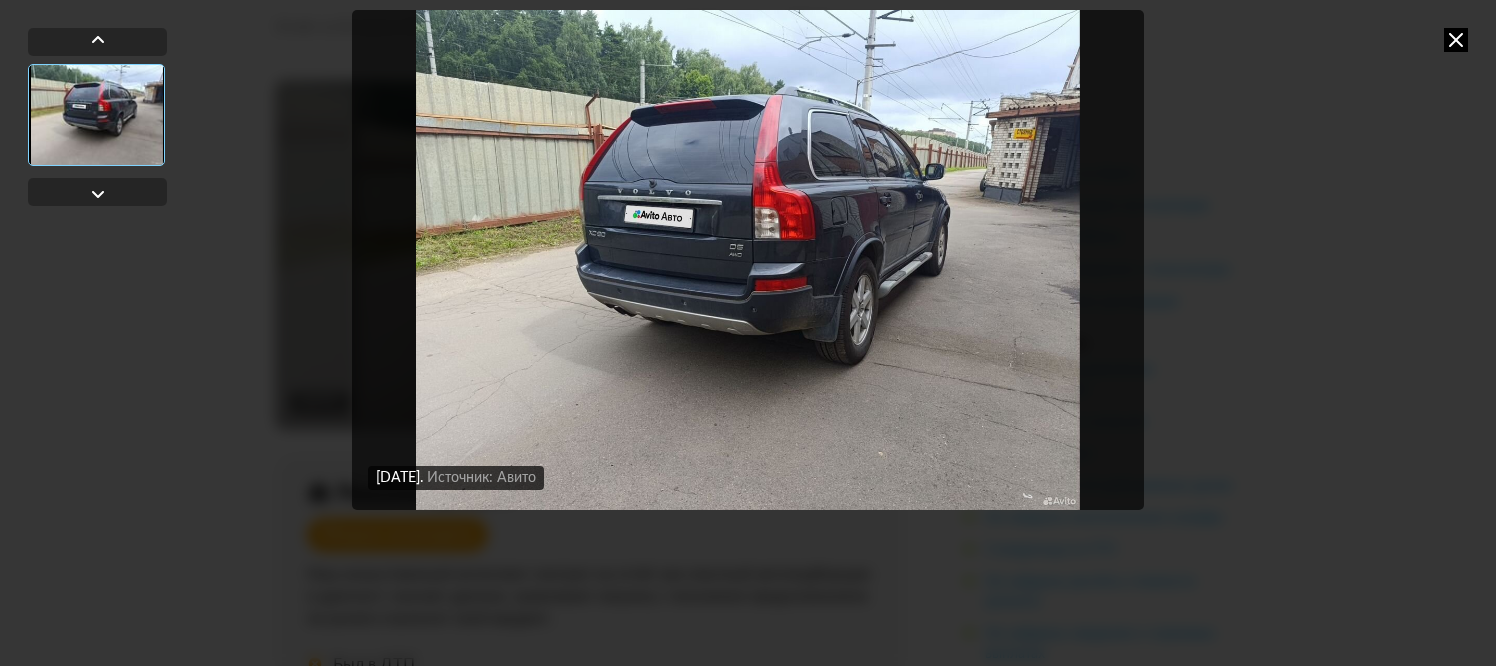 click at bounding box center (748, 260) 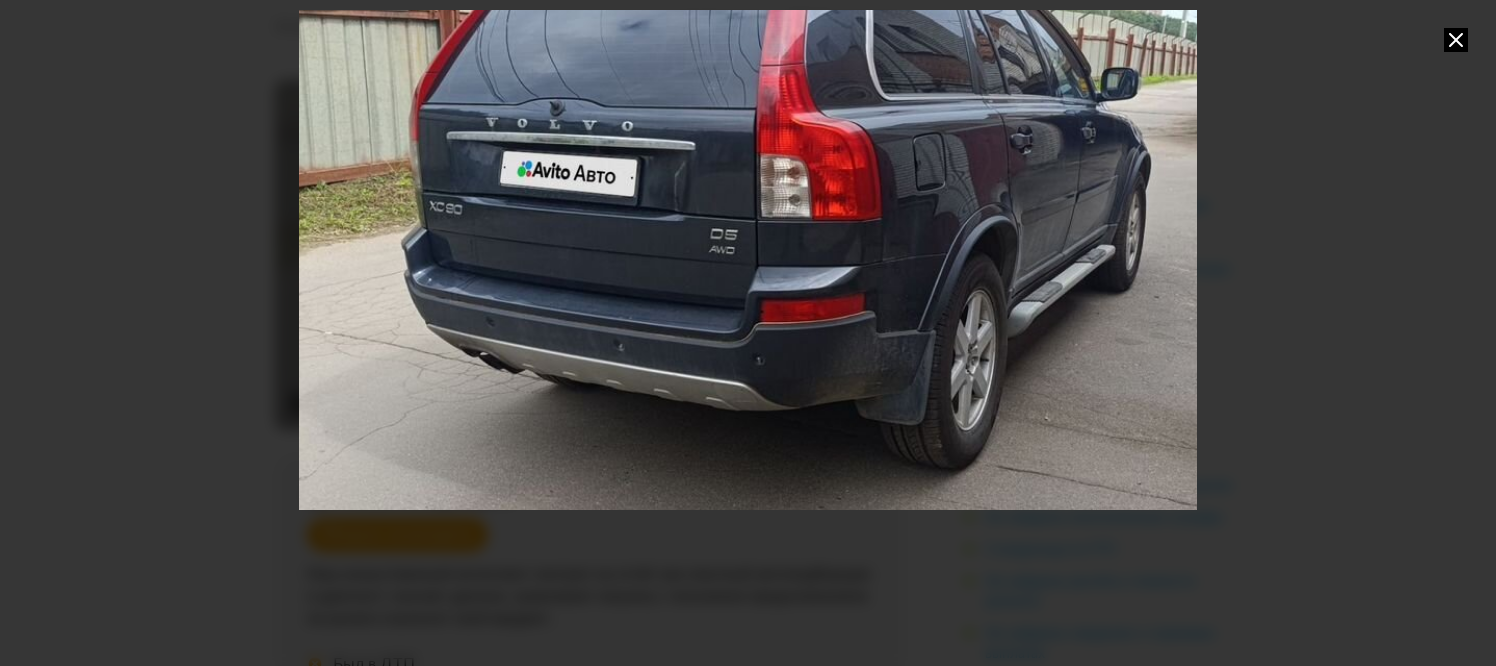 click at bounding box center [747, 260] 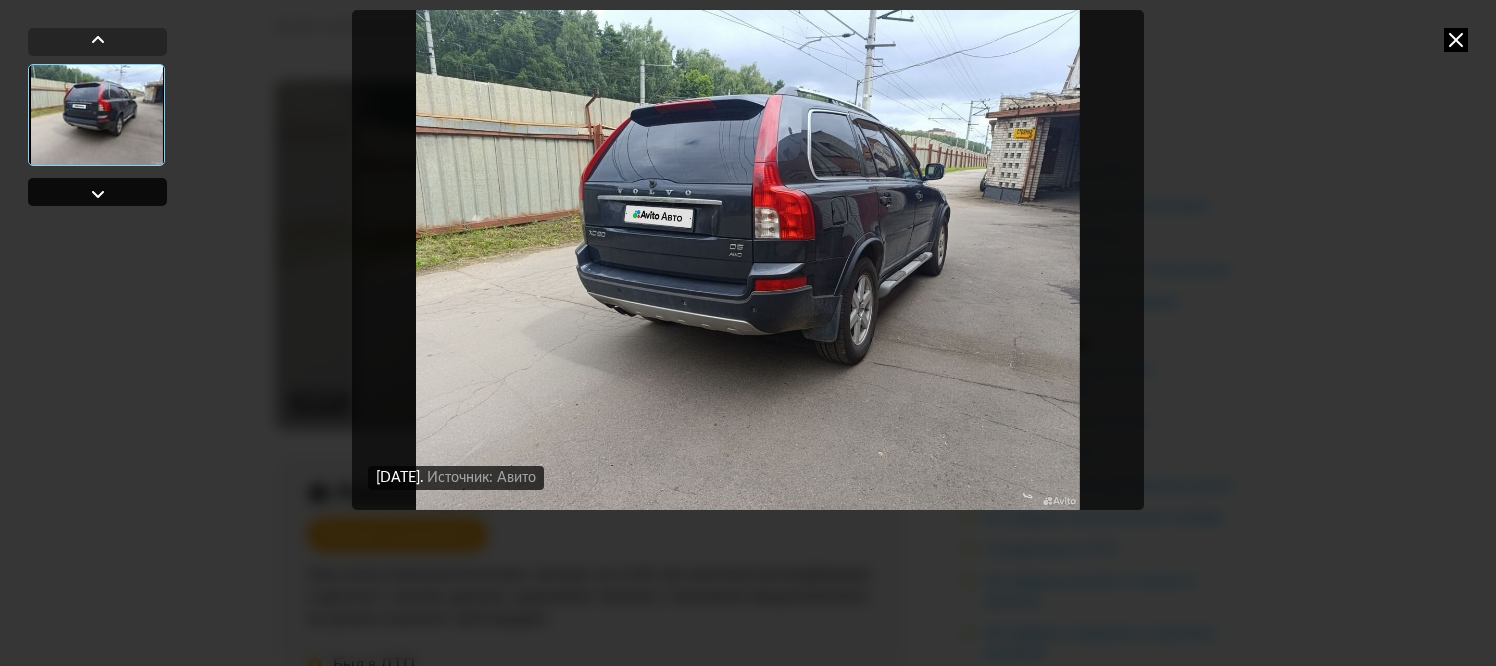 click at bounding box center [98, 194] 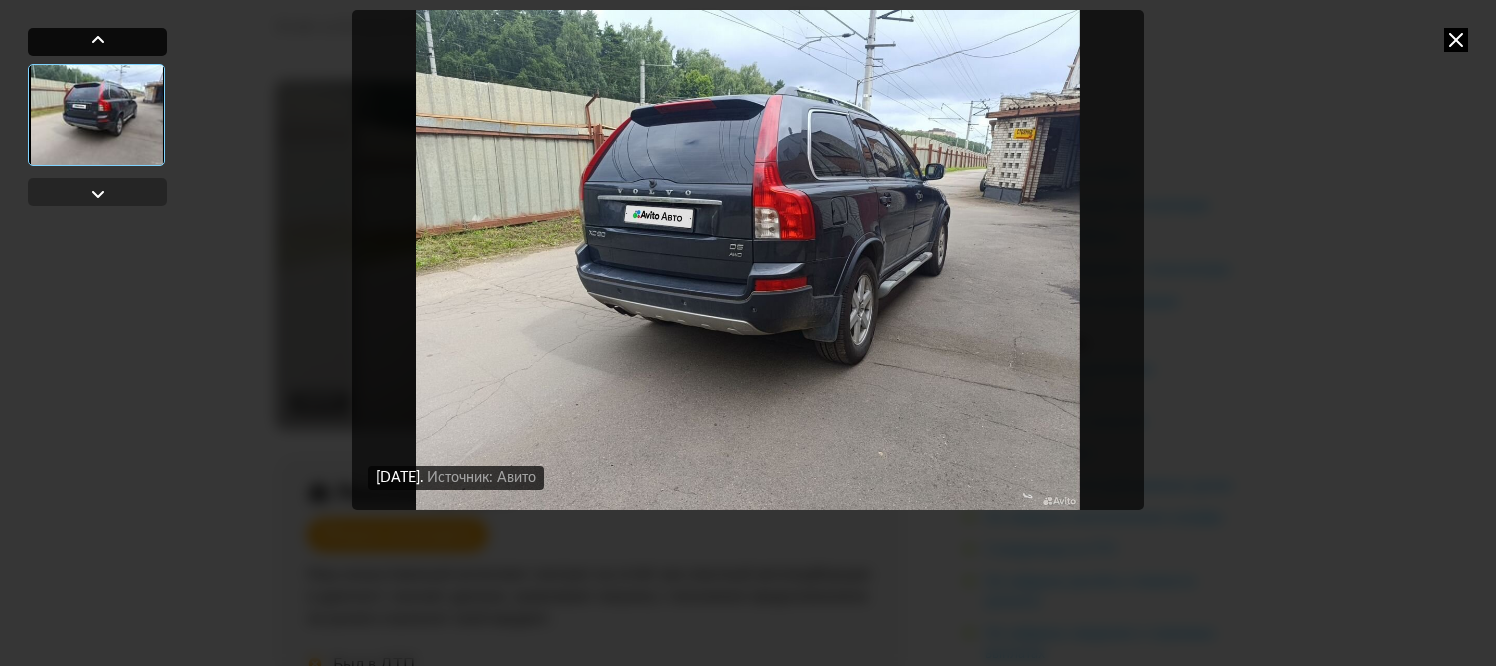click at bounding box center [98, 40] 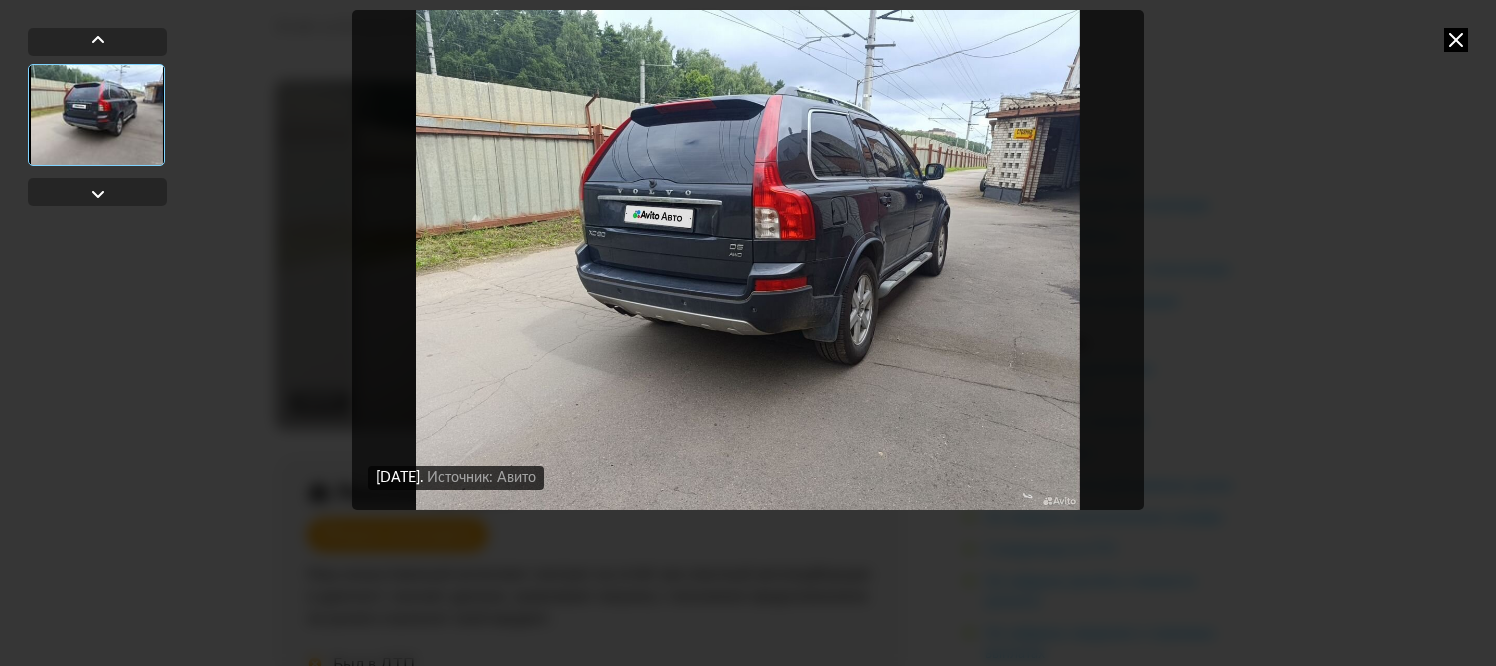 click at bounding box center (1456, 40) 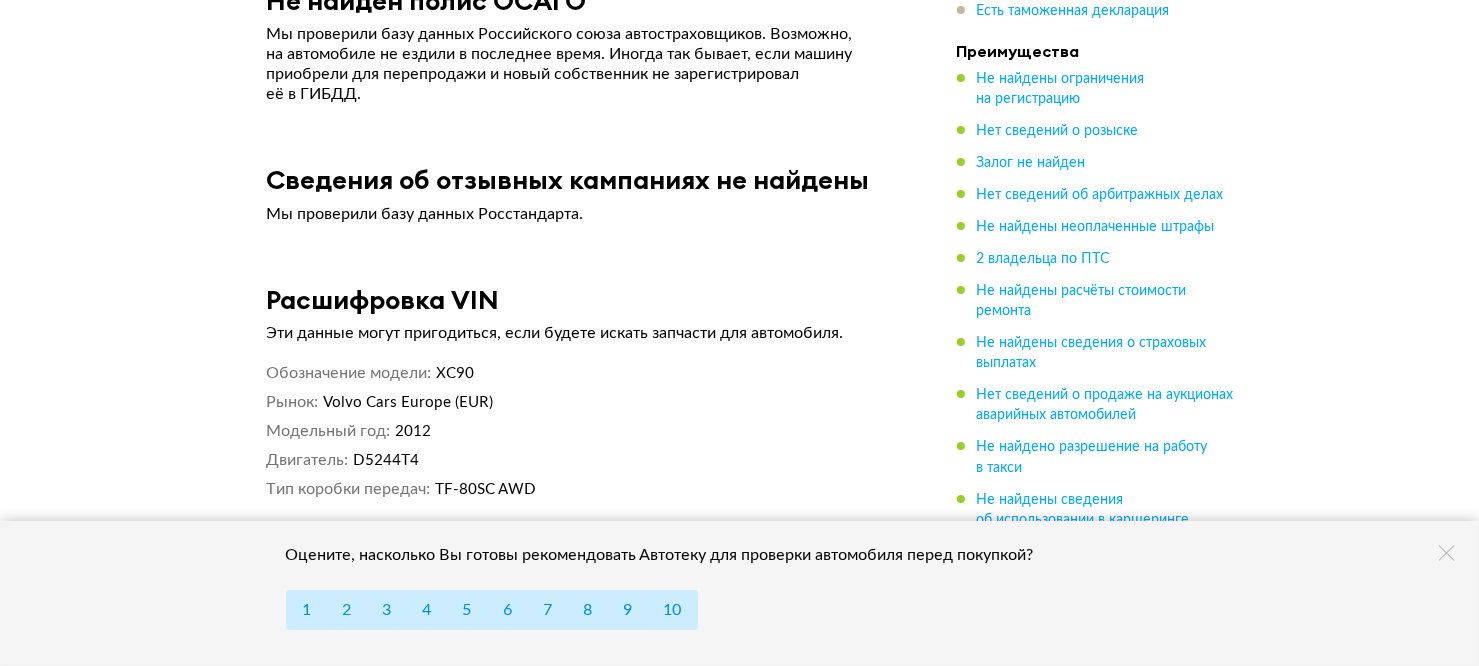 scroll, scrollTop: 7300, scrollLeft: 0, axis: vertical 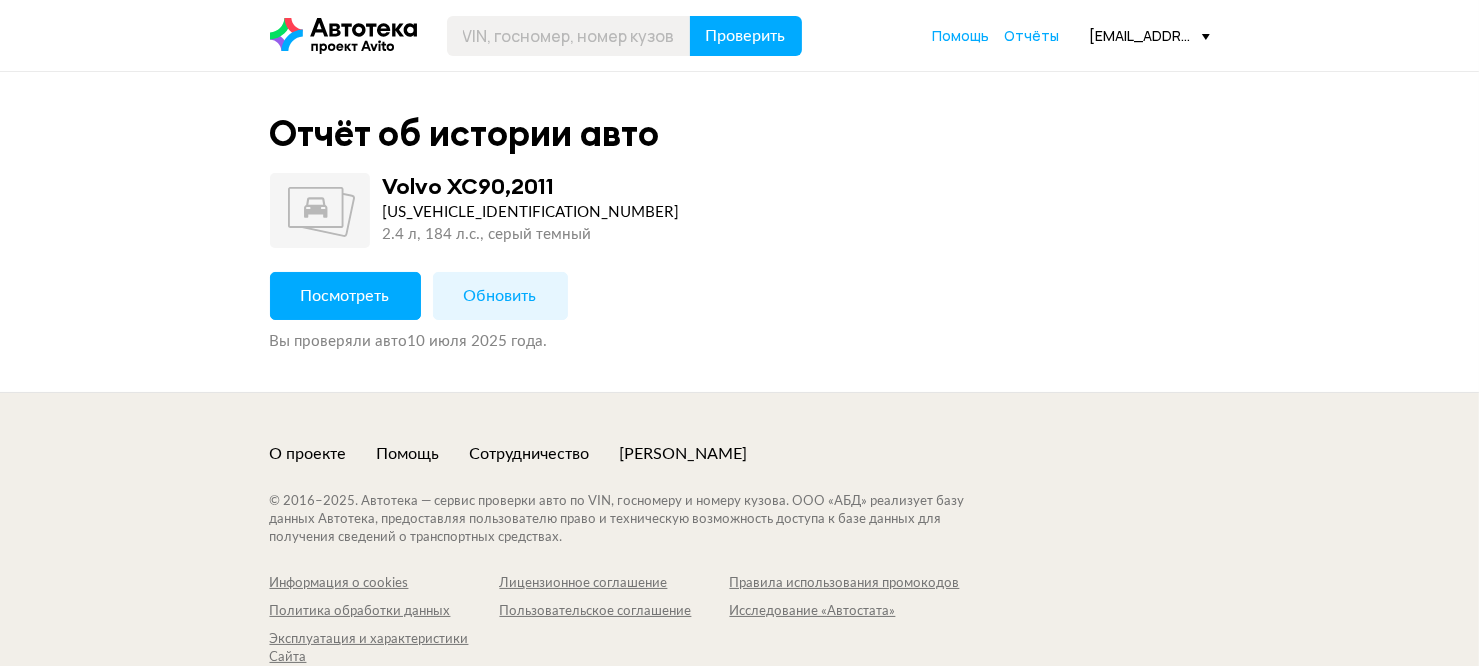 click on "Посмотреть" at bounding box center (345, 296) 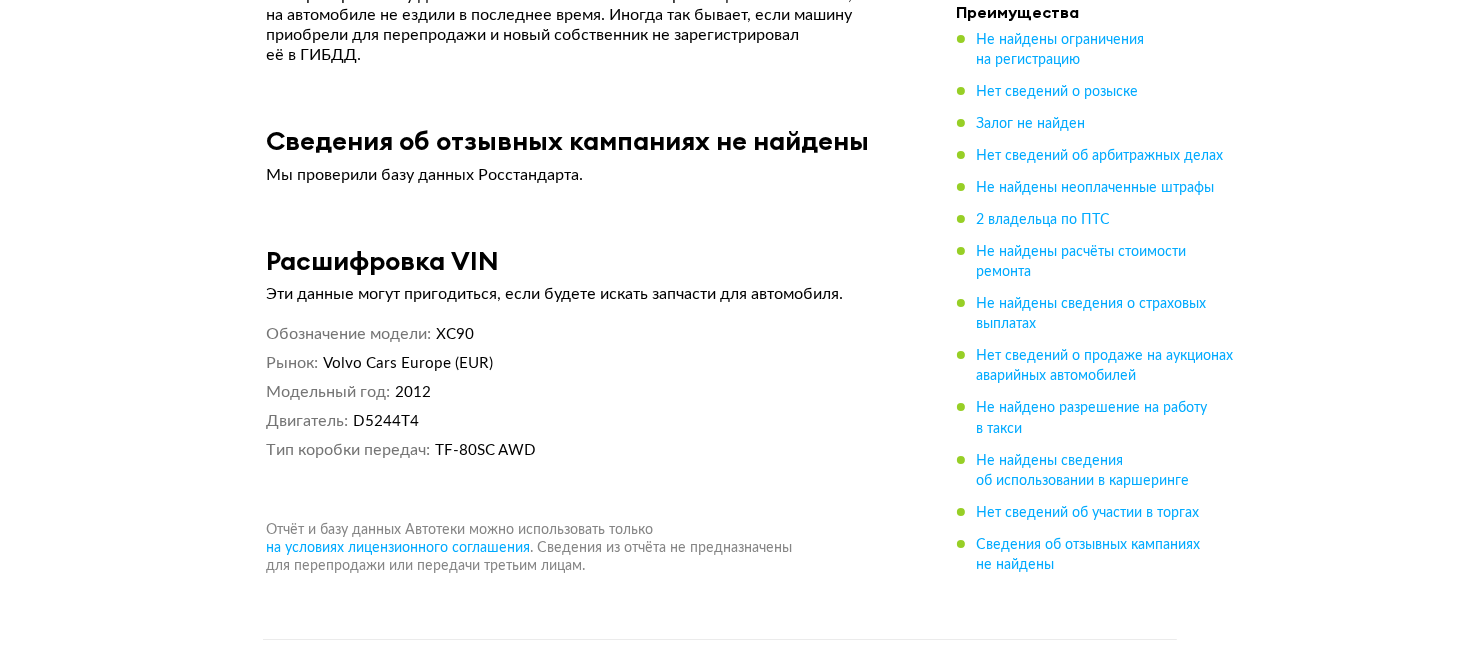 scroll, scrollTop: 7300, scrollLeft: 0, axis: vertical 